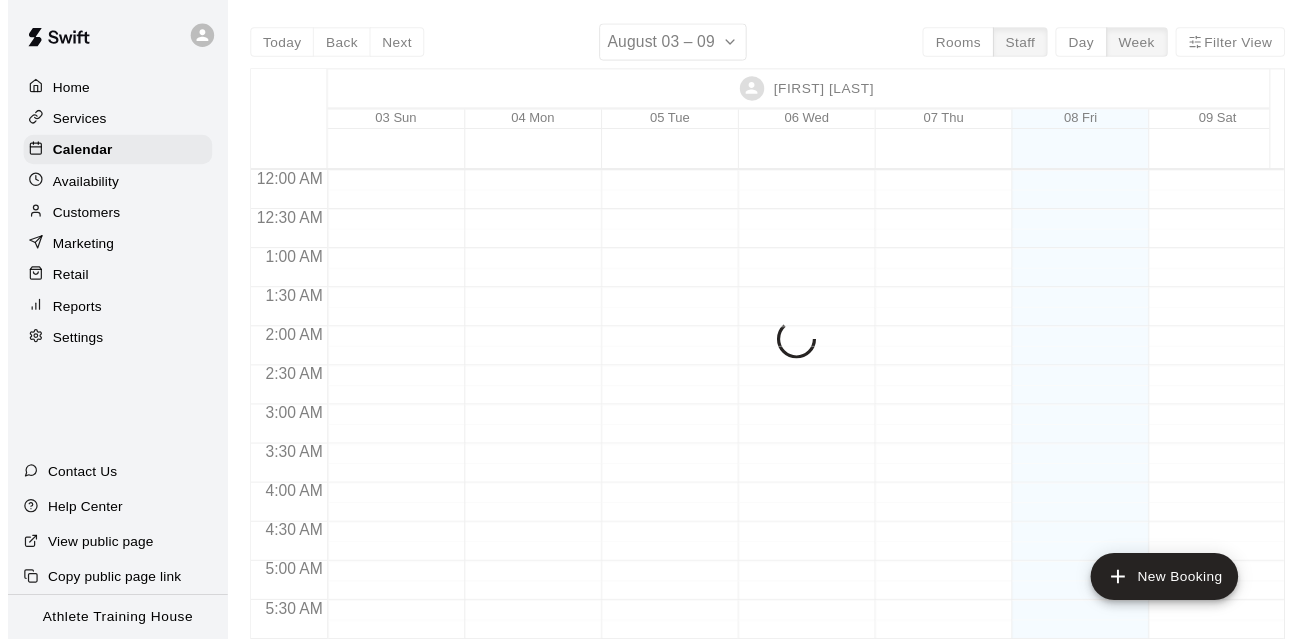 scroll, scrollTop: 0, scrollLeft: 0, axis: both 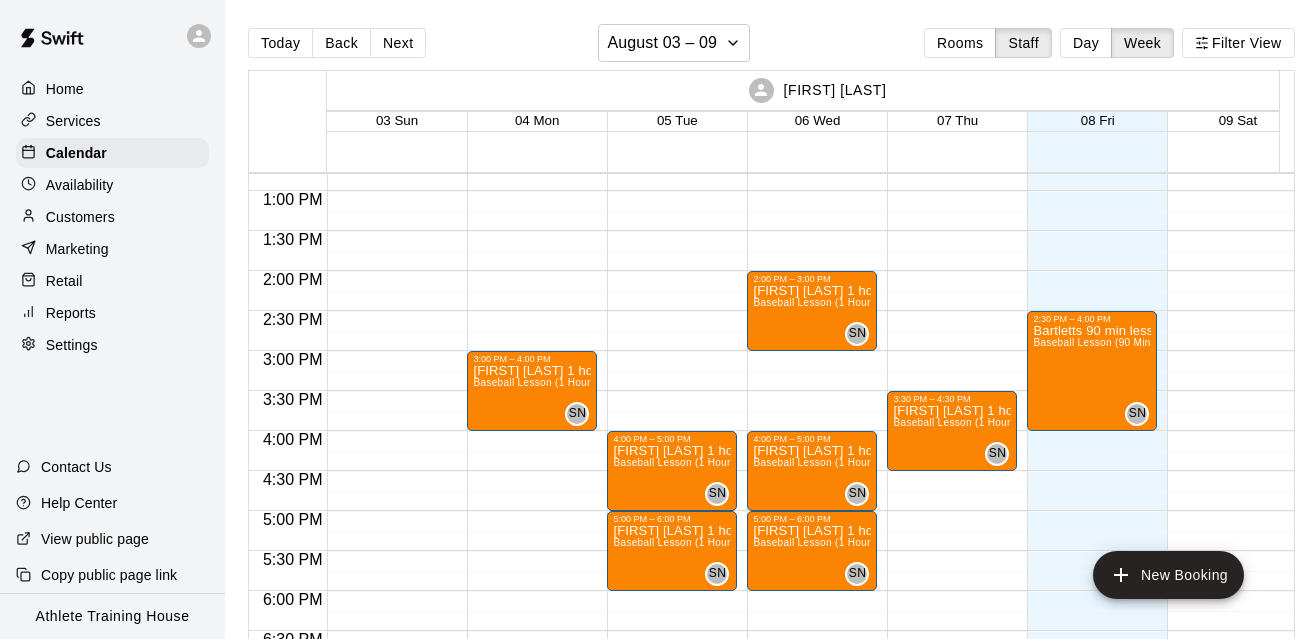 click on "Retail" at bounding box center [64, 281] 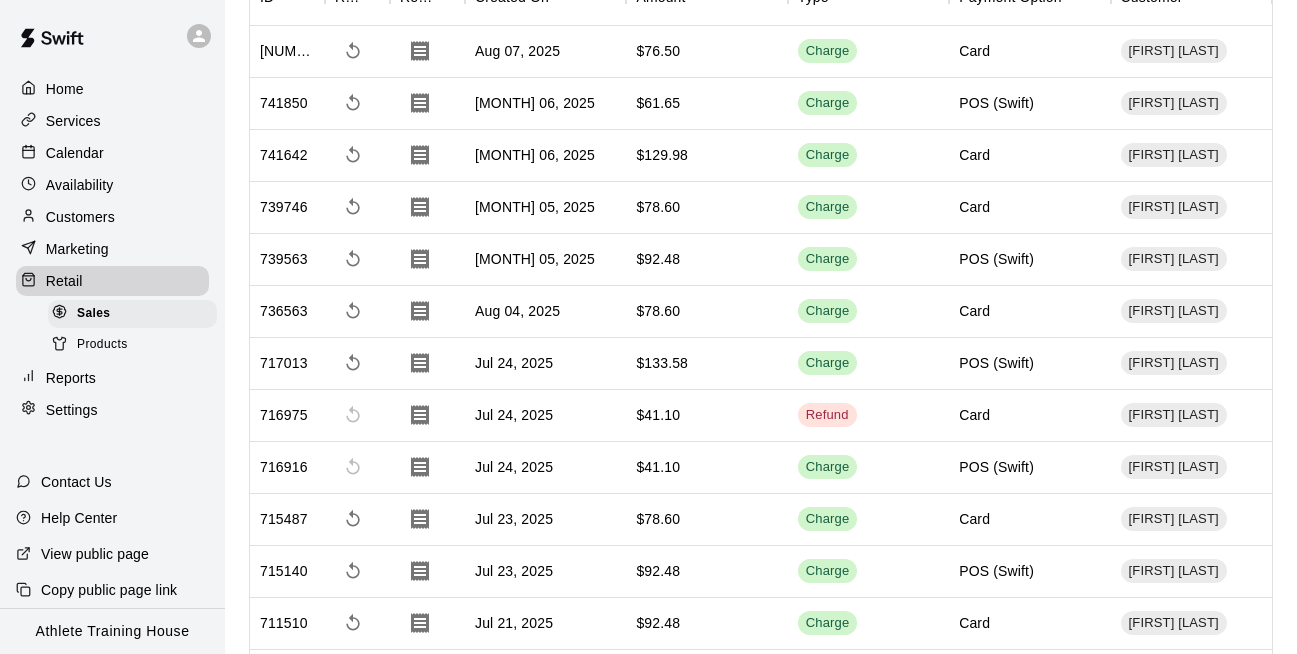 scroll, scrollTop: 100, scrollLeft: 0, axis: vertical 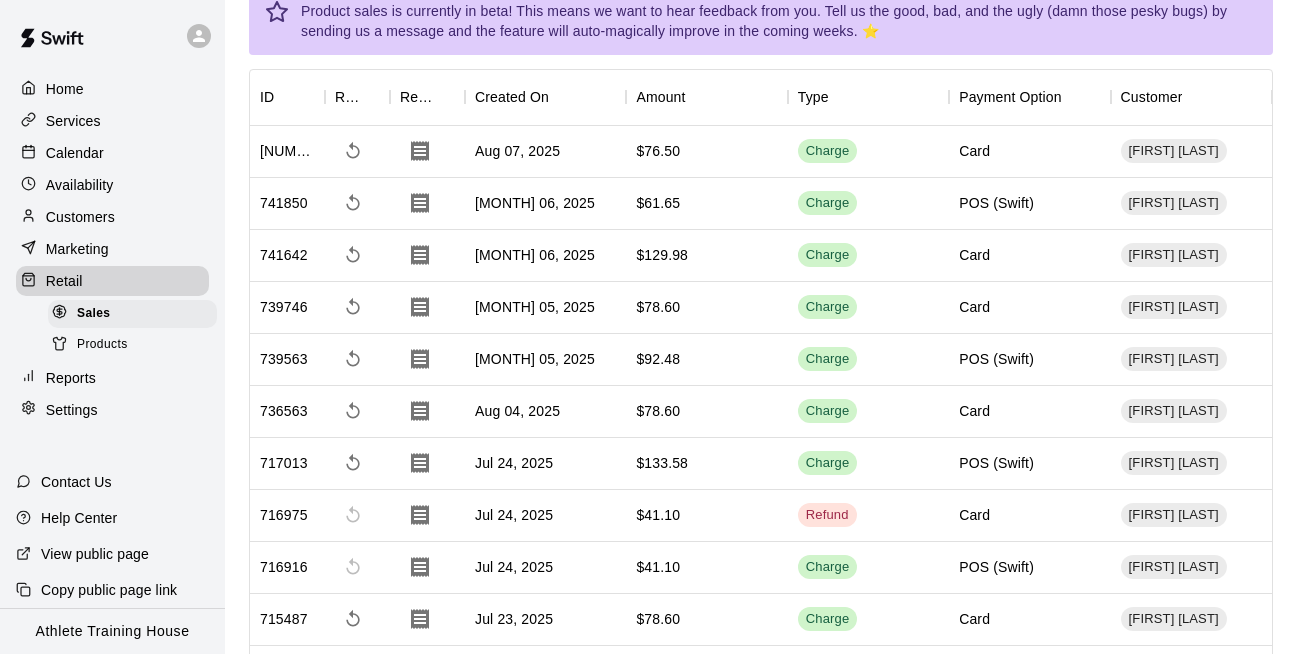 click on "Calendar" at bounding box center (75, 153) 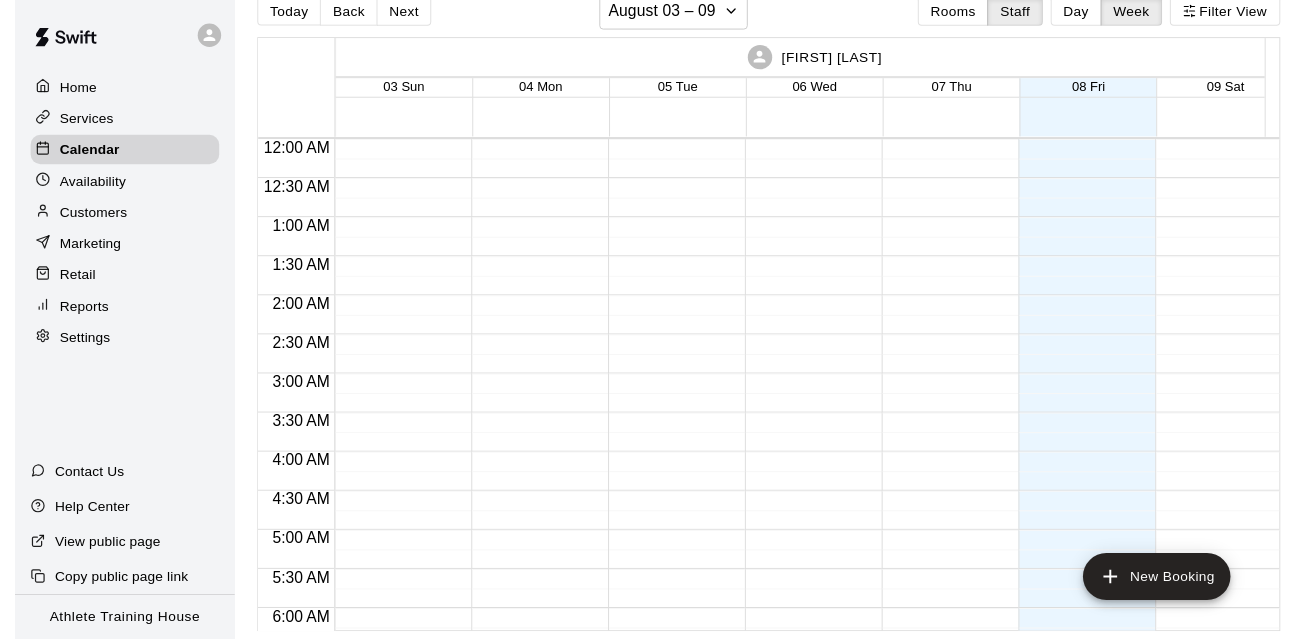 scroll, scrollTop: 47, scrollLeft: 0, axis: vertical 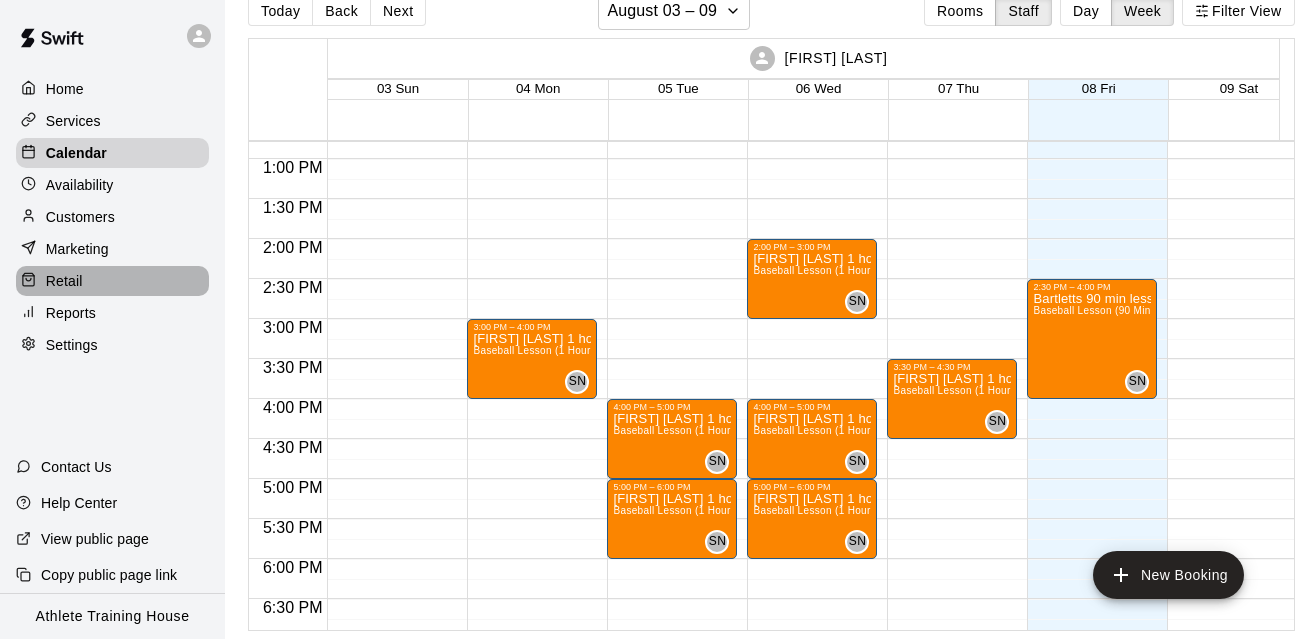 click on "Retail" at bounding box center [64, 281] 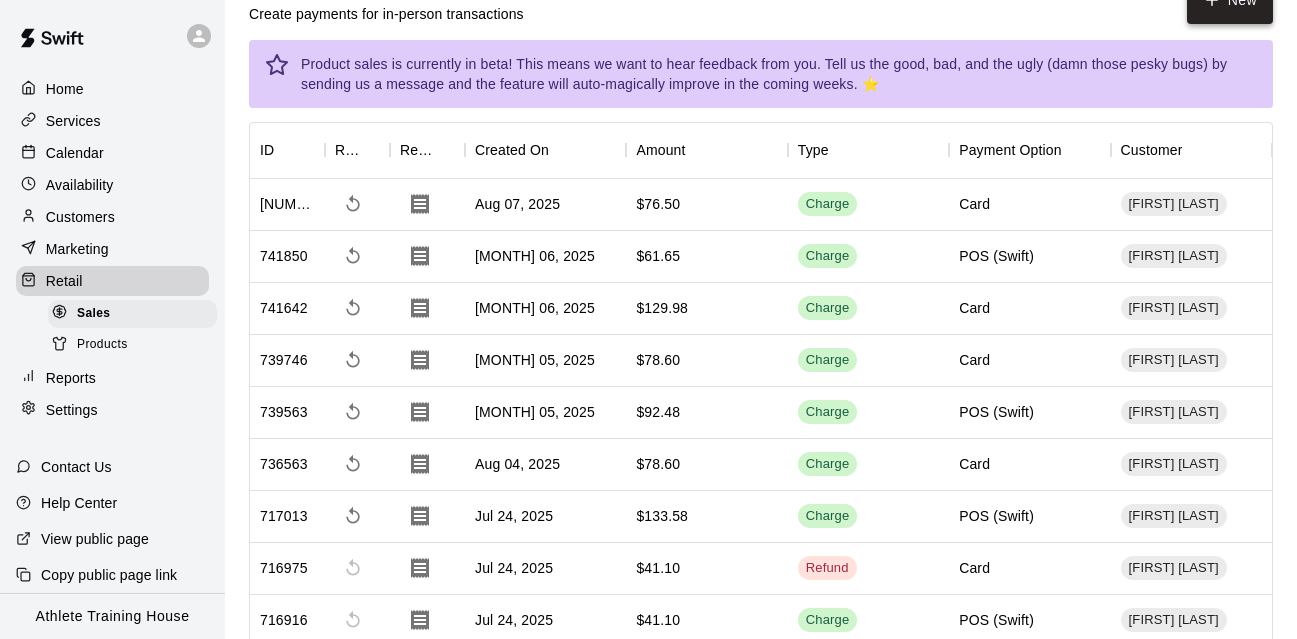 click 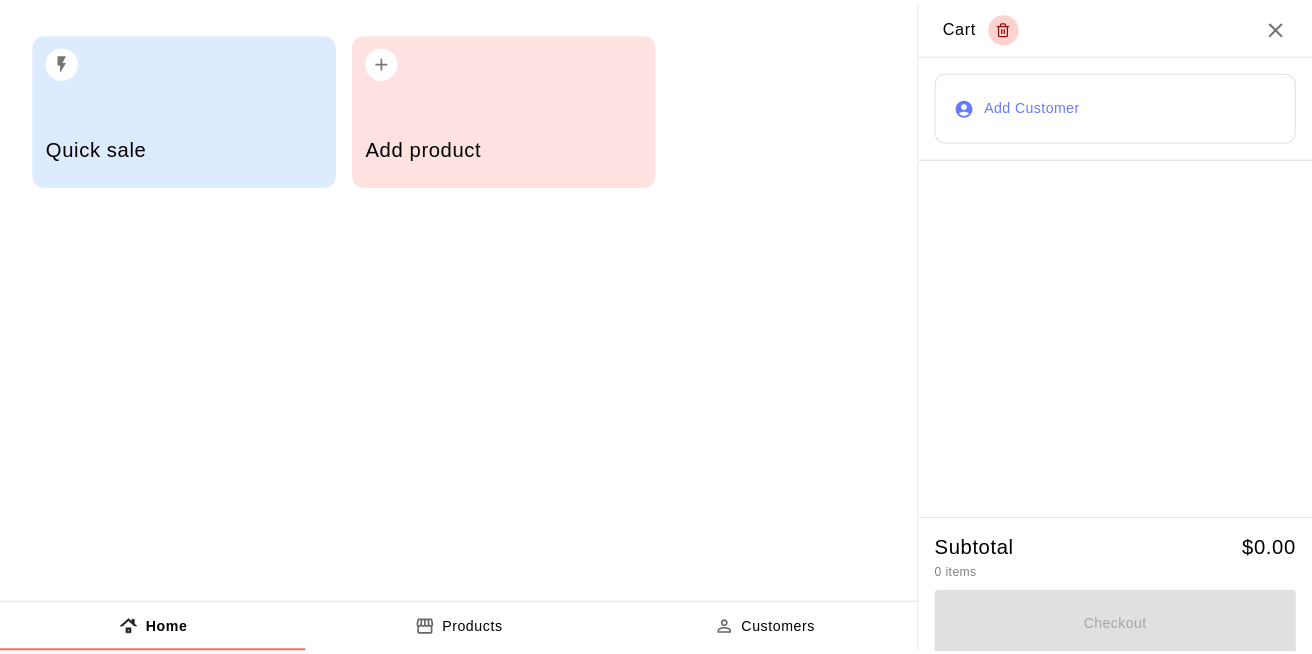 scroll, scrollTop: 0, scrollLeft: 0, axis: both 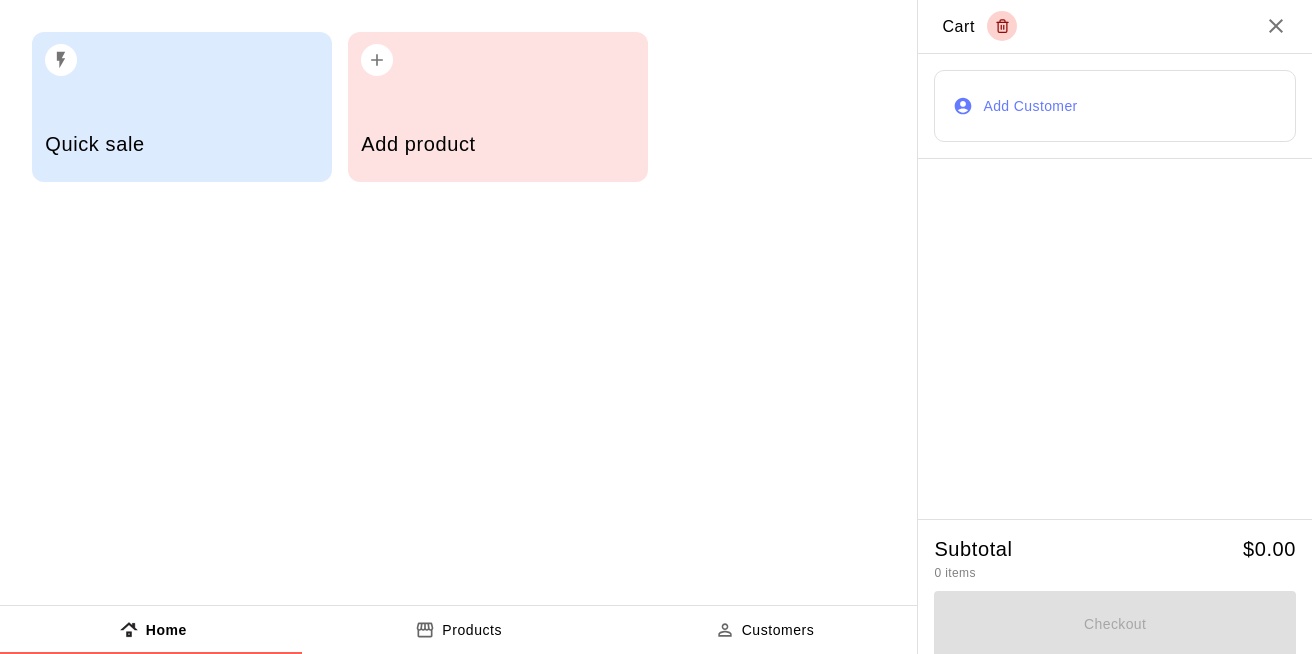 click 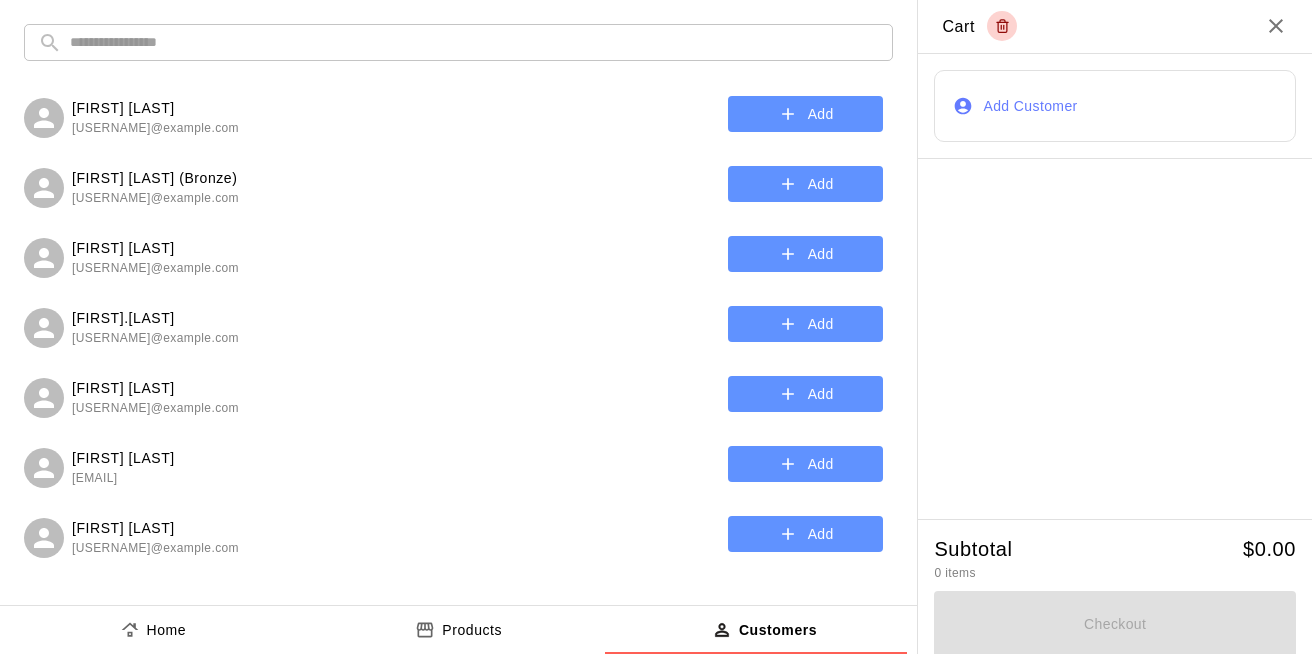 click at bounding box center [474, 42] 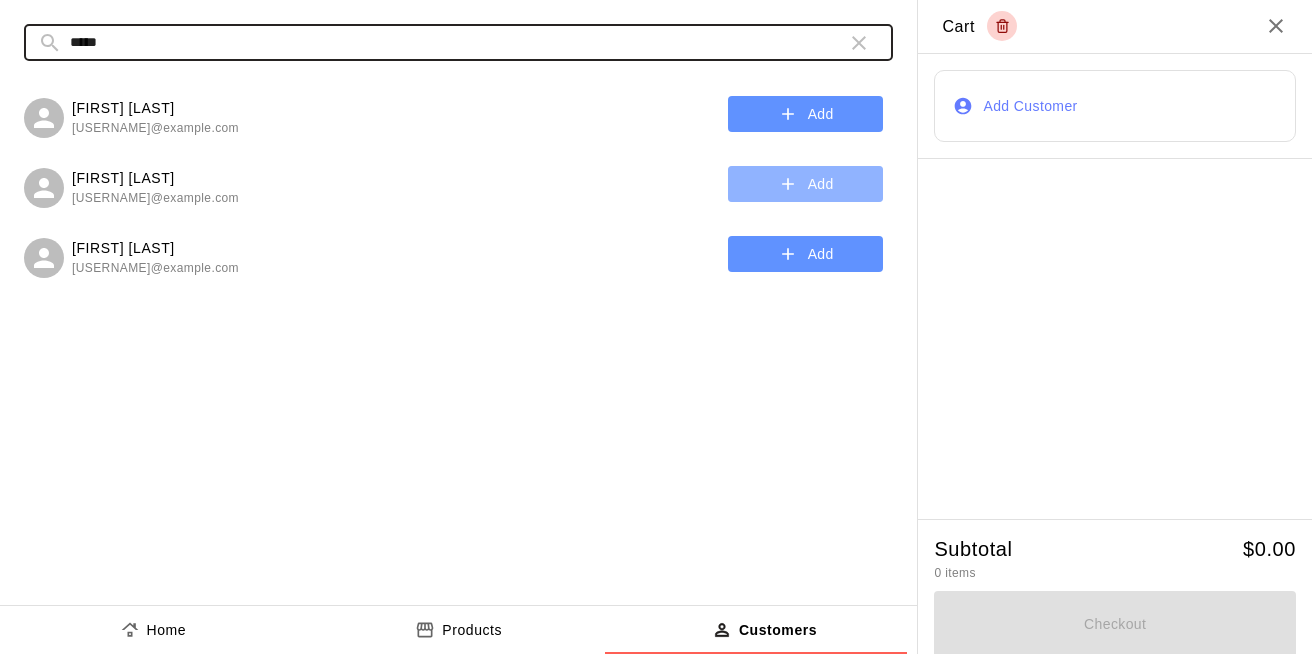 type on "*****" 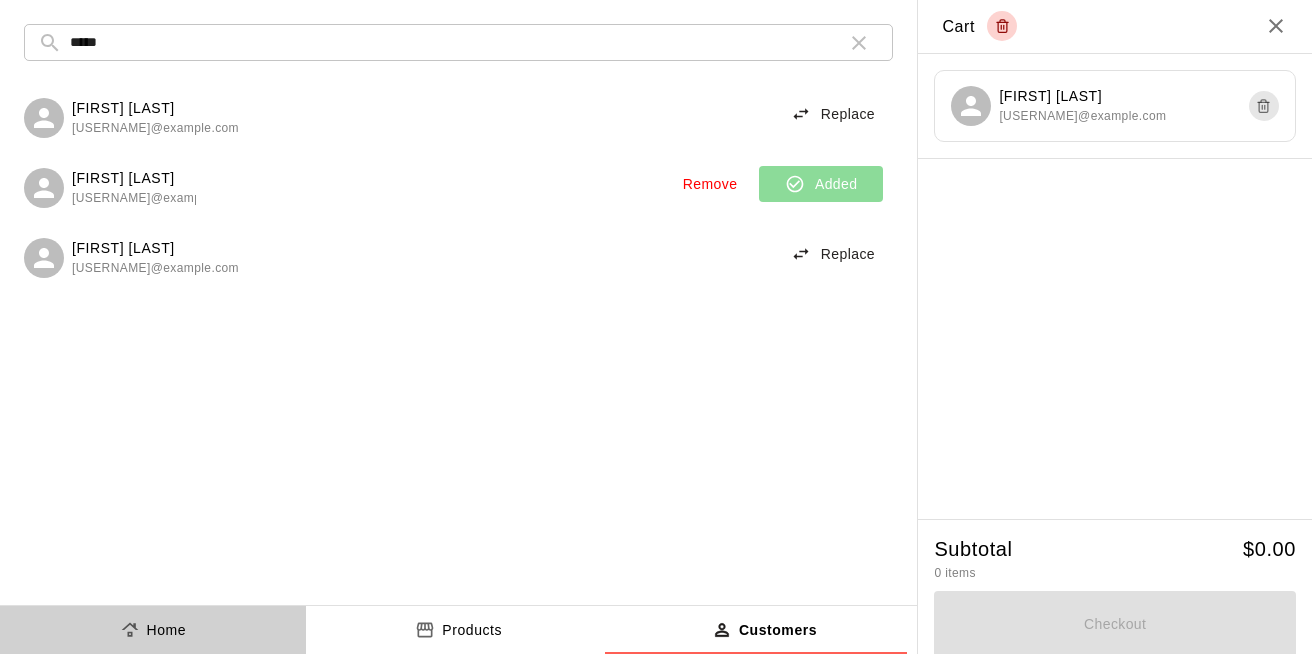 click on "Home" at bounding box center [167, 630] 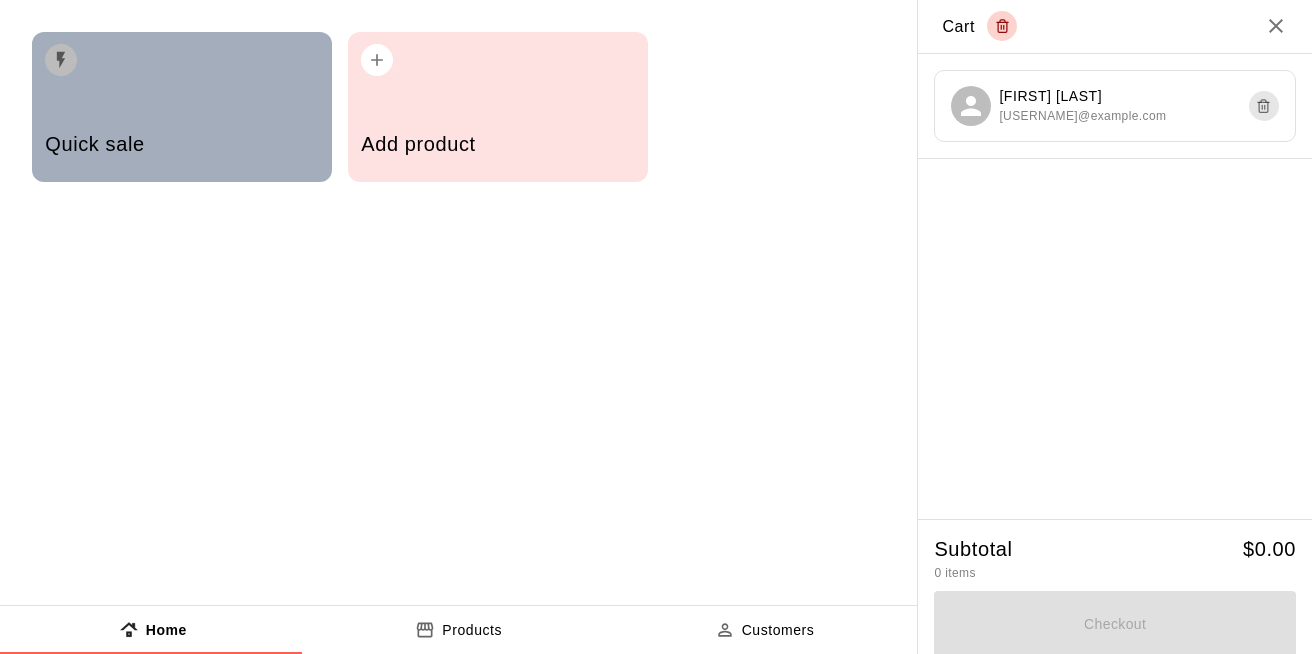 click on "Quick sale" at bounding box center [181, 144] 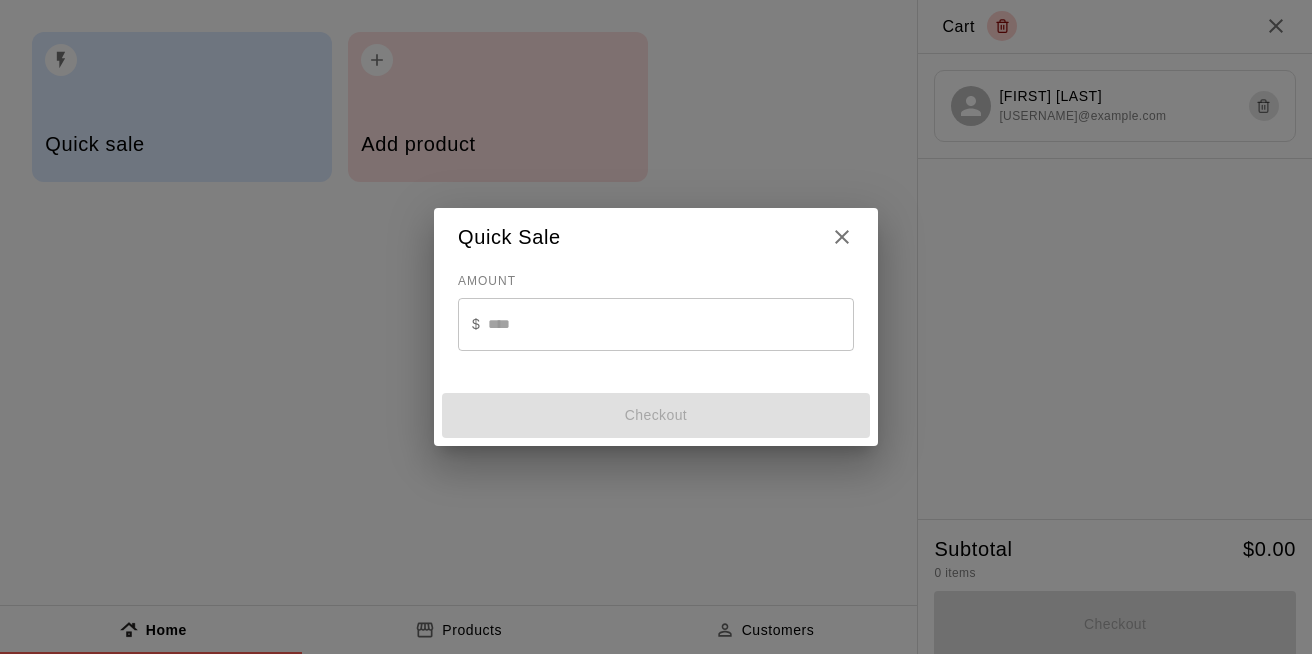 click at bounding box center [671, 324] 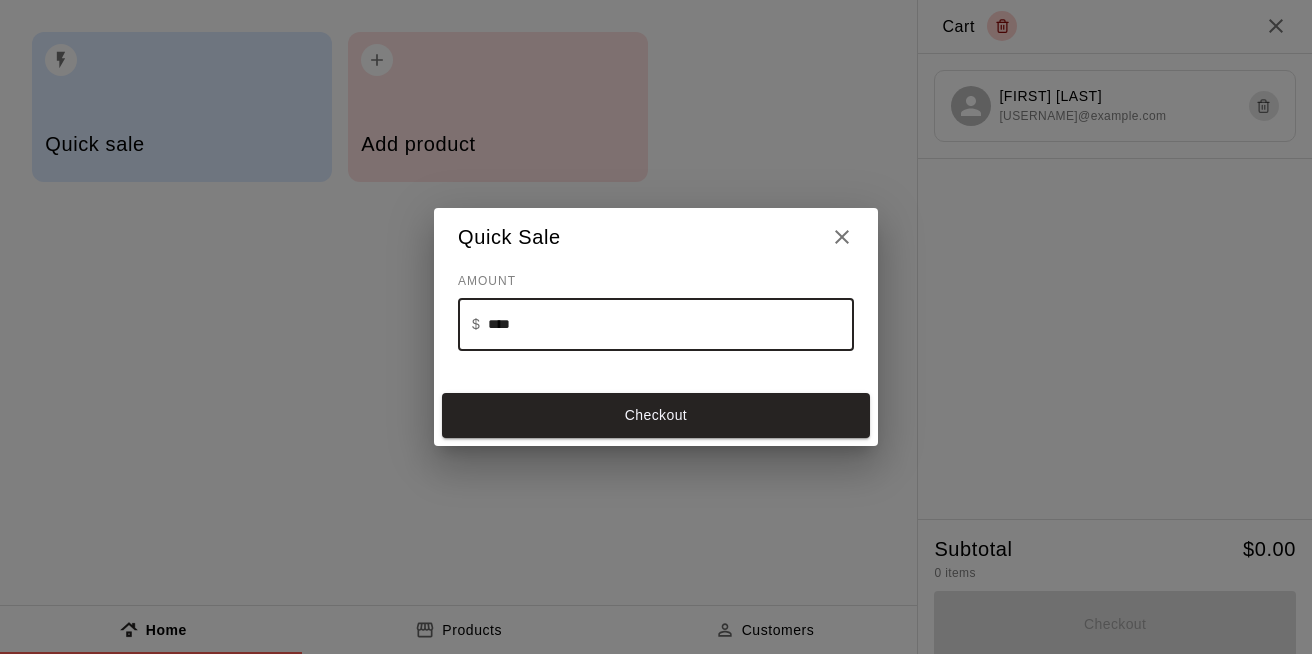 type on "*****" 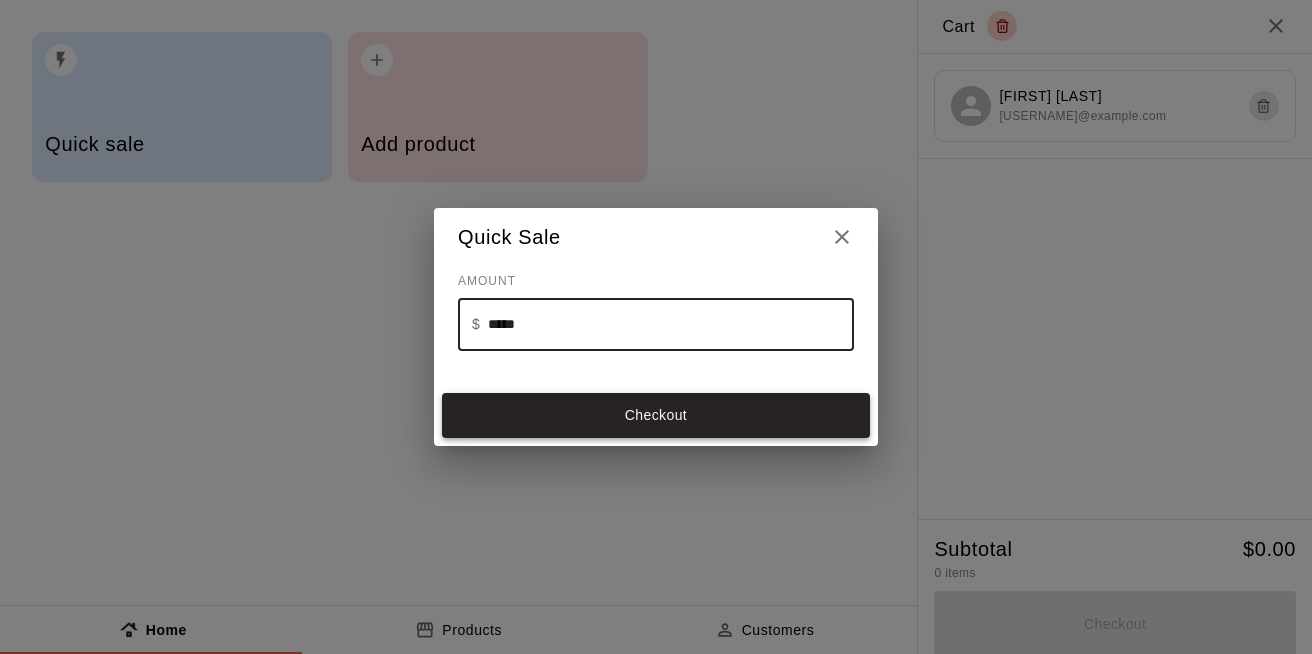 click on "Checkout" at bounding box center (656, 416) 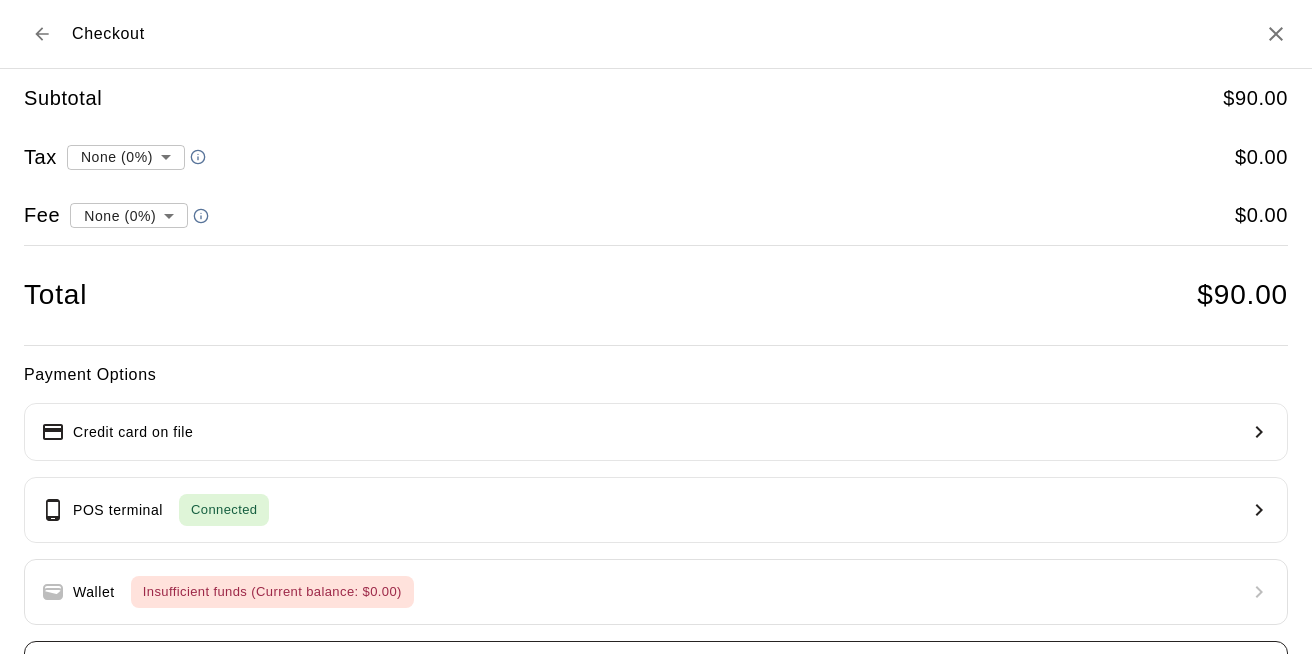 scroll, scrollTop: 153, scrollLeft: 0, axis: vertical 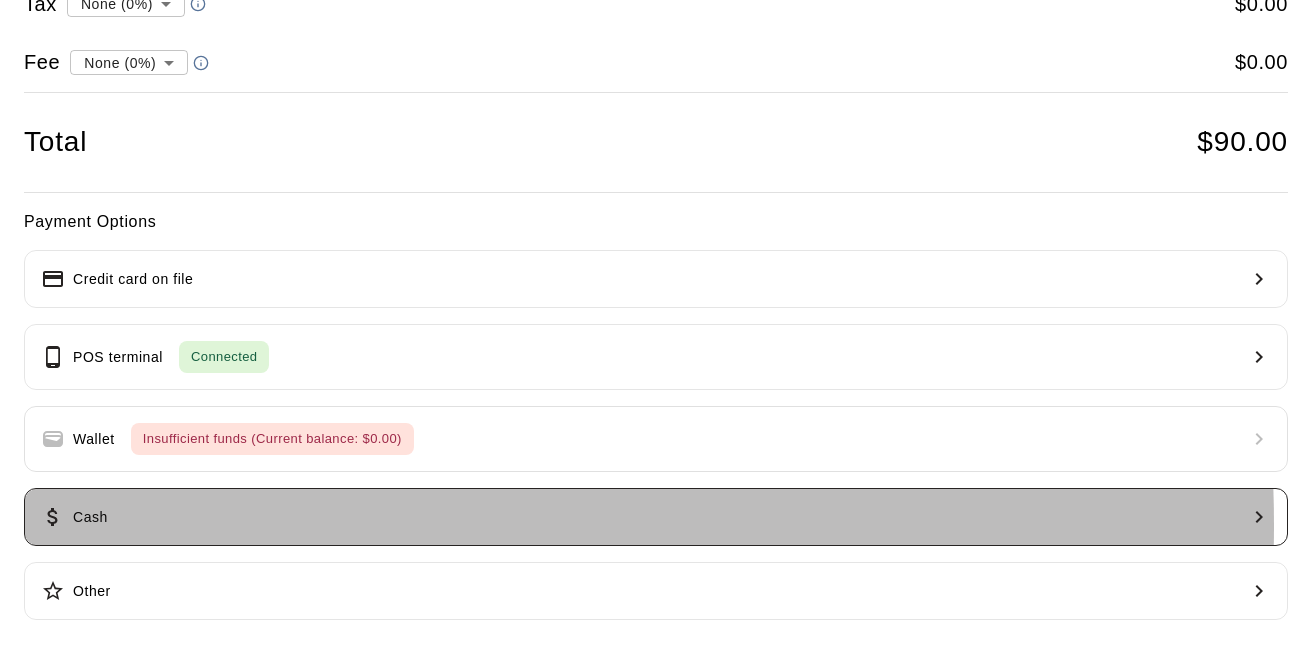 click on "Cash" at bounding box center [656, 517] 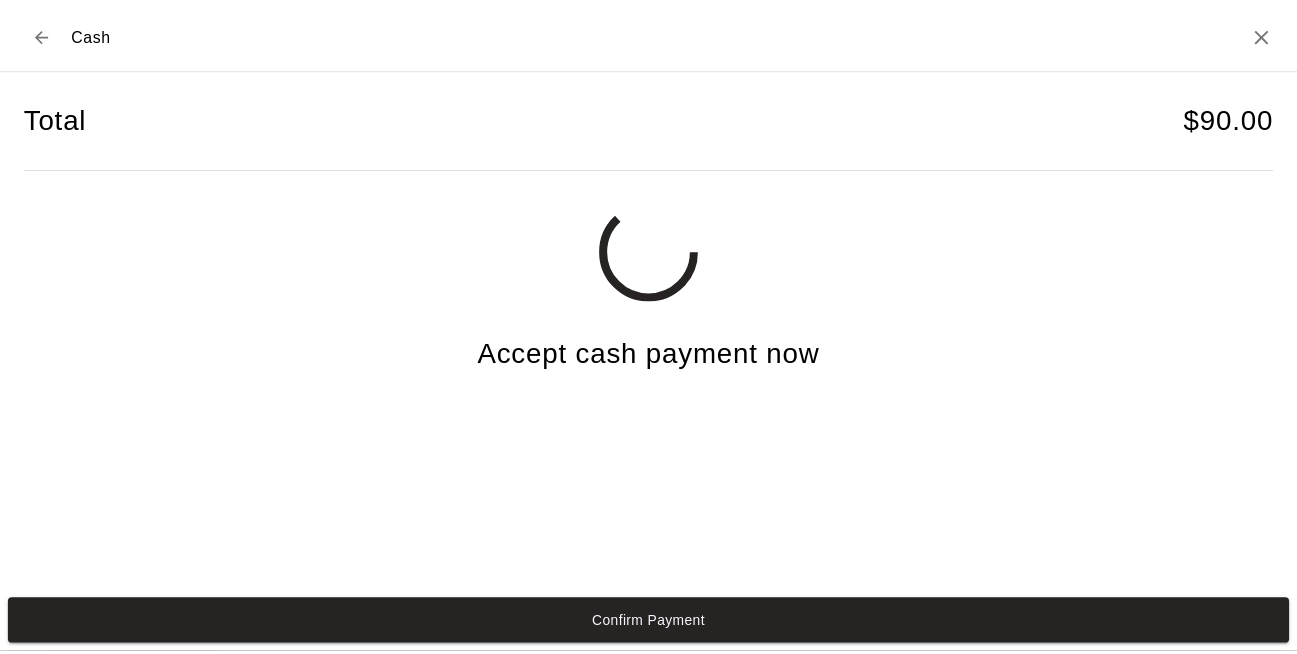 scroll, scrollTop: 0, scrollLeft: 0, axis: both 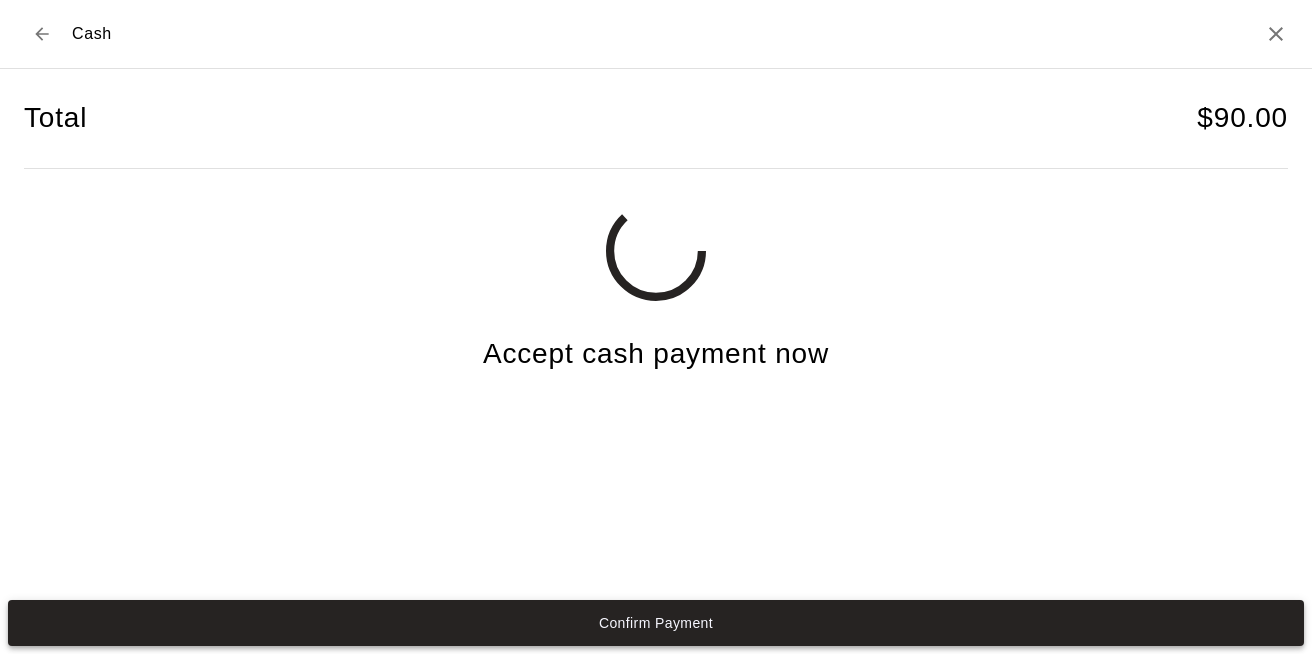 click on "Confirm Payment" at bounding box center (656, 623) 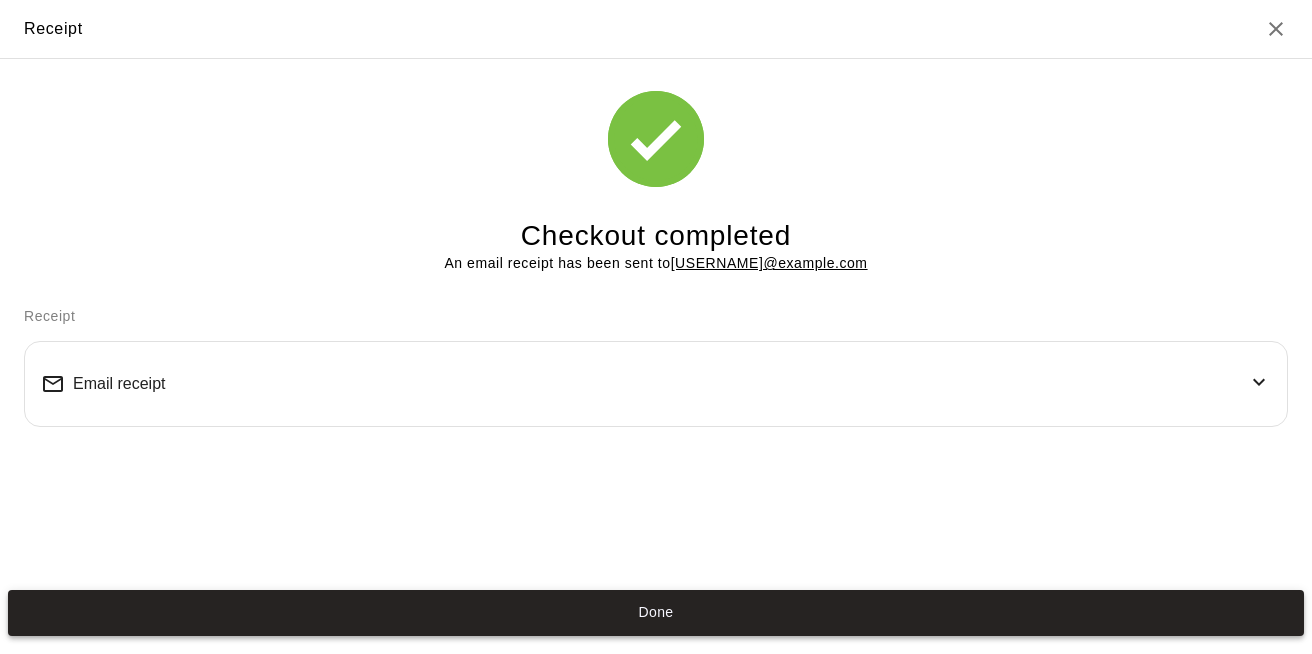 click on "Done" at bounding box center [656, 613] 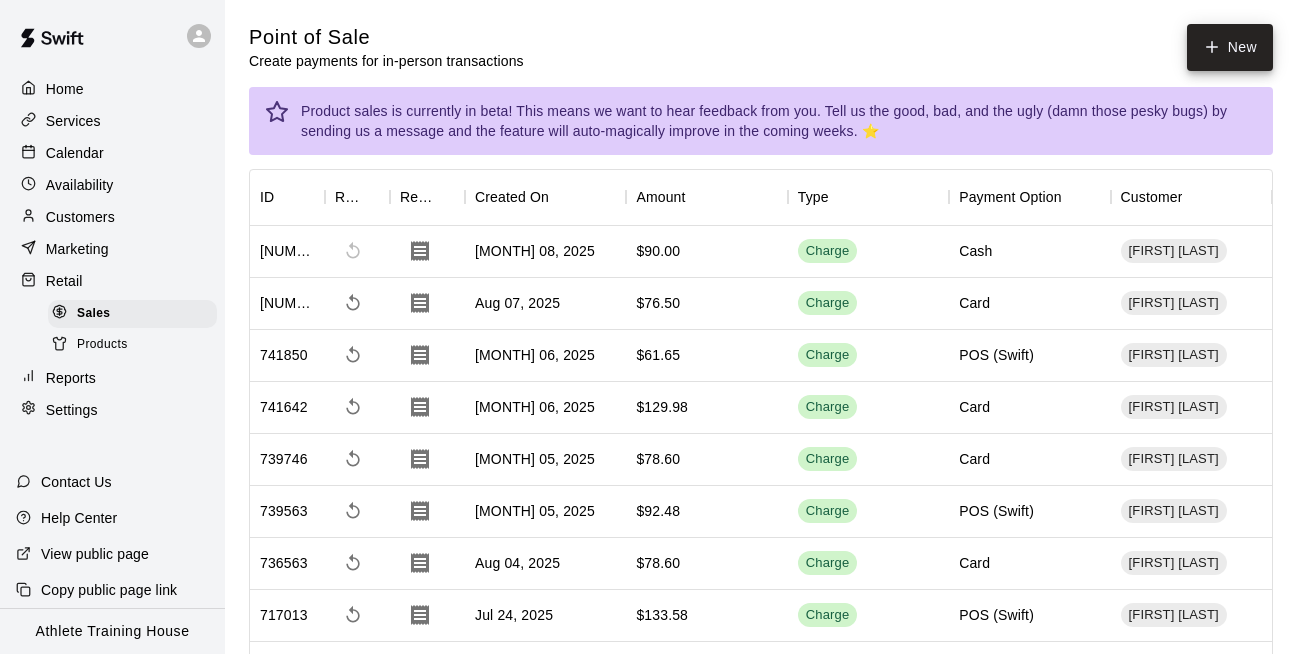click on "Done" at bounding box center [656, 613] 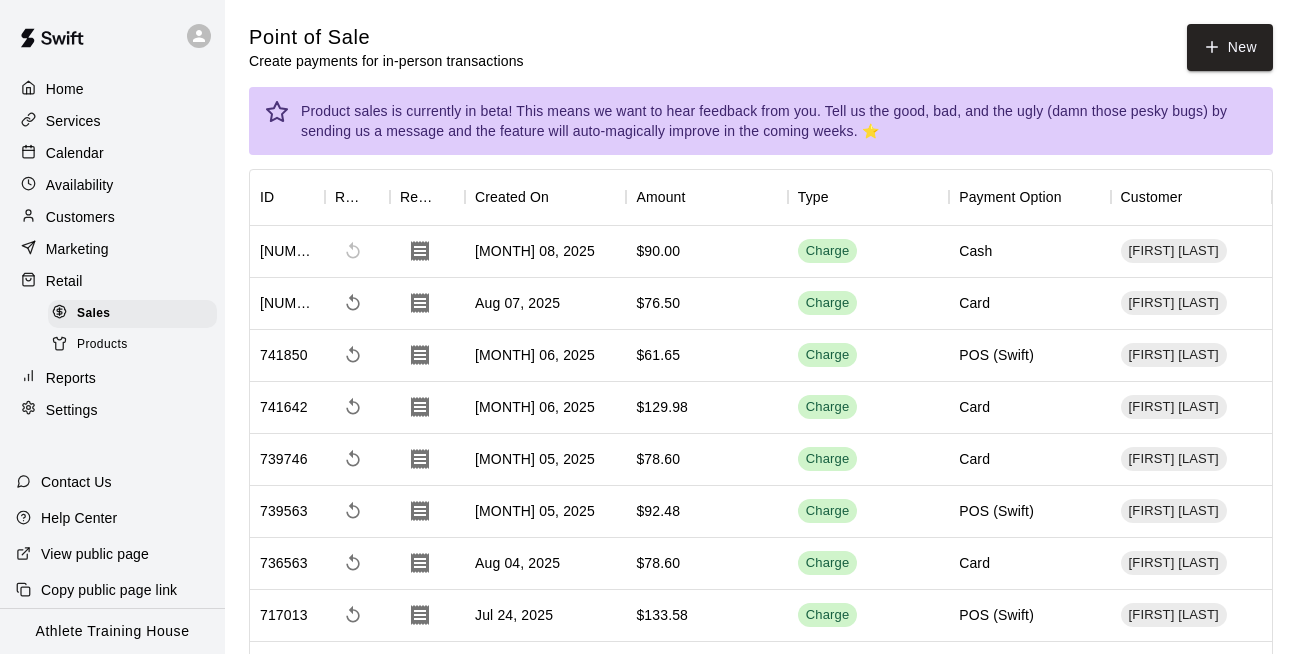 click on "Customers" at bounding box center [80, 217] 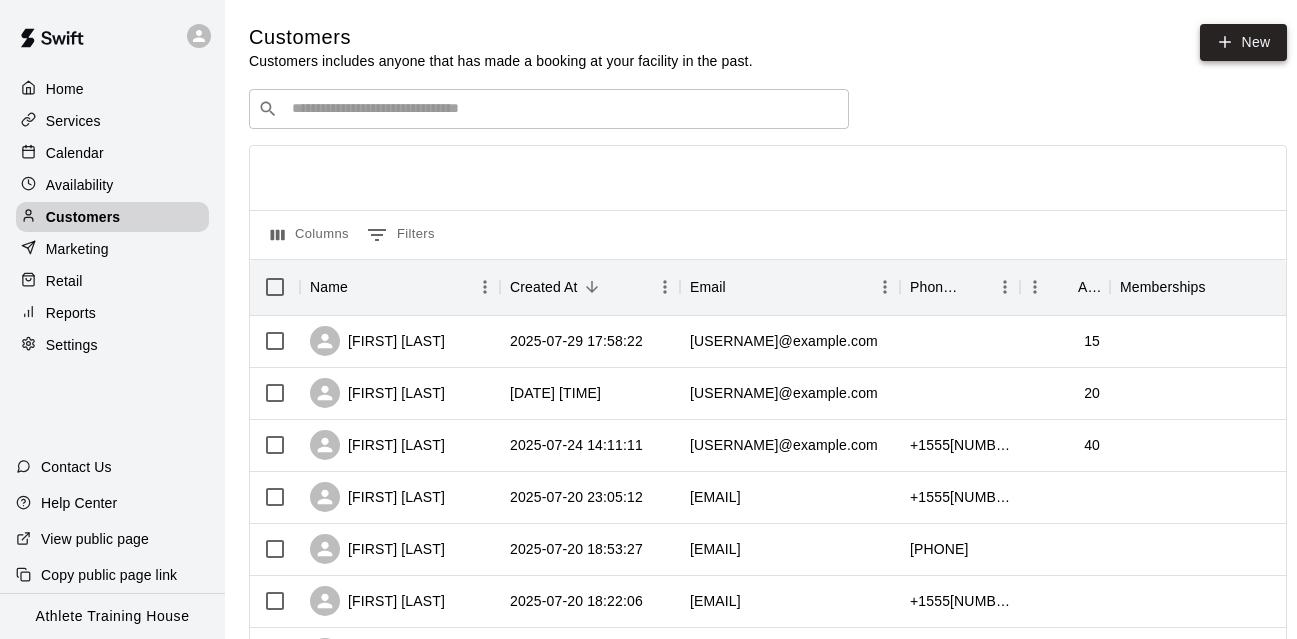 click 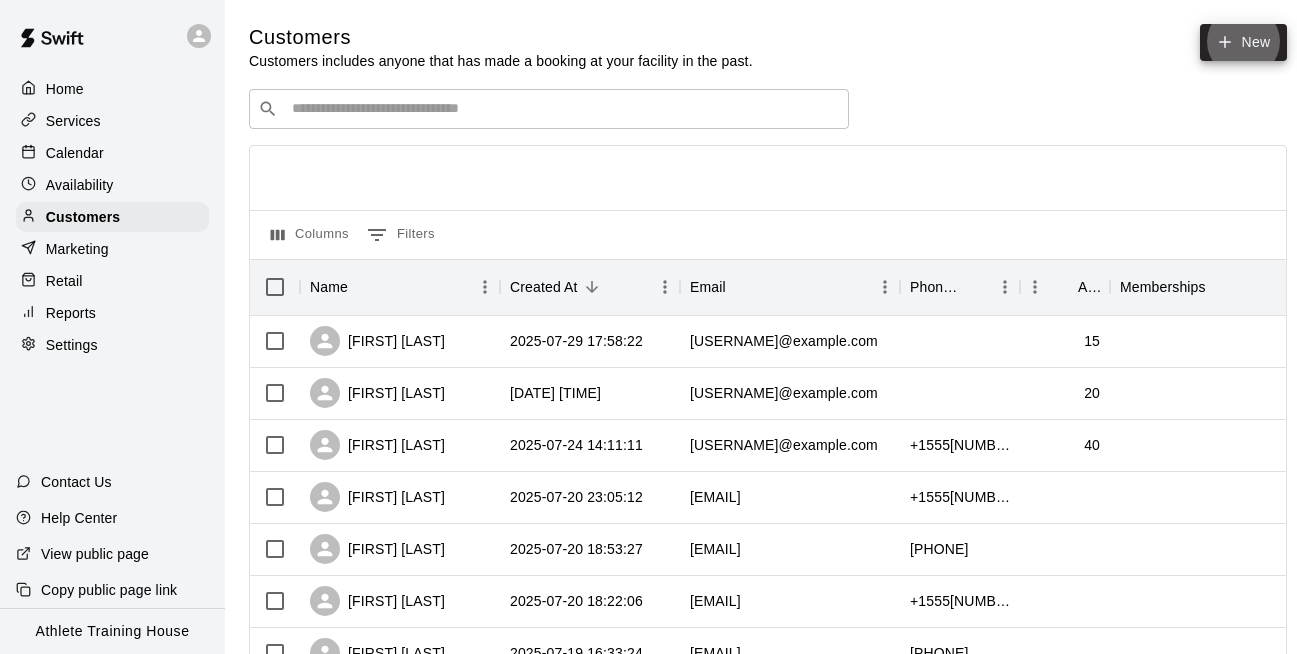 select on "**" 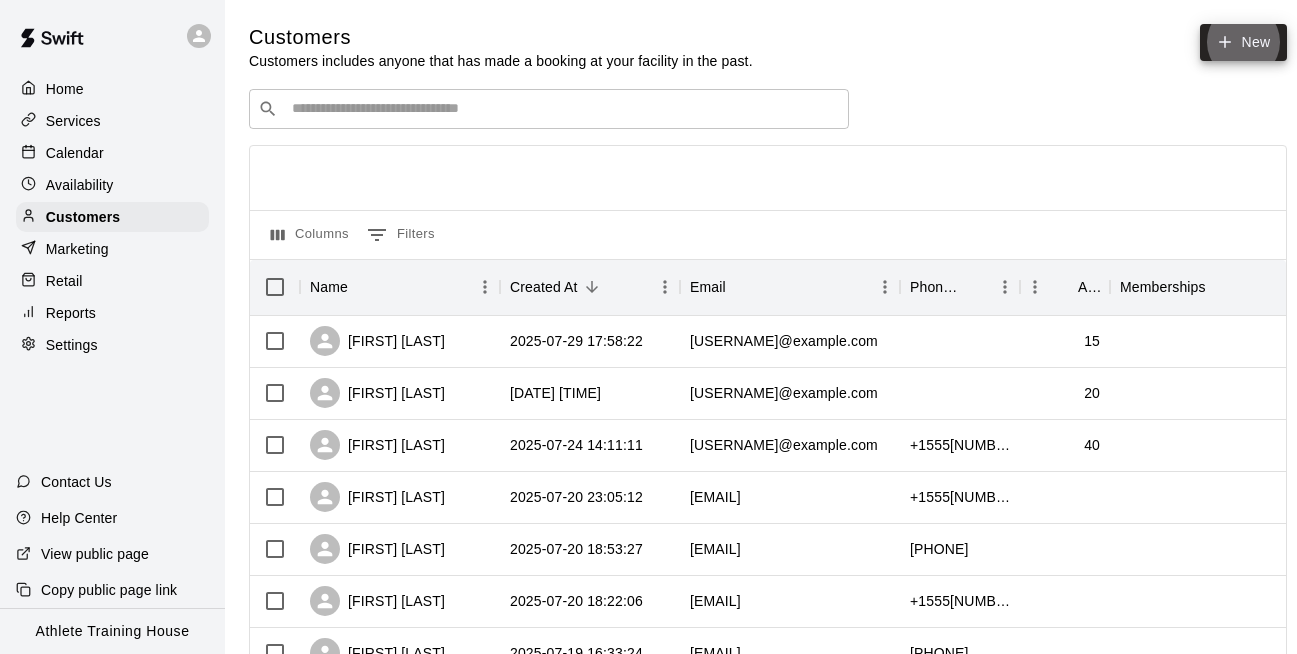 select on "**" 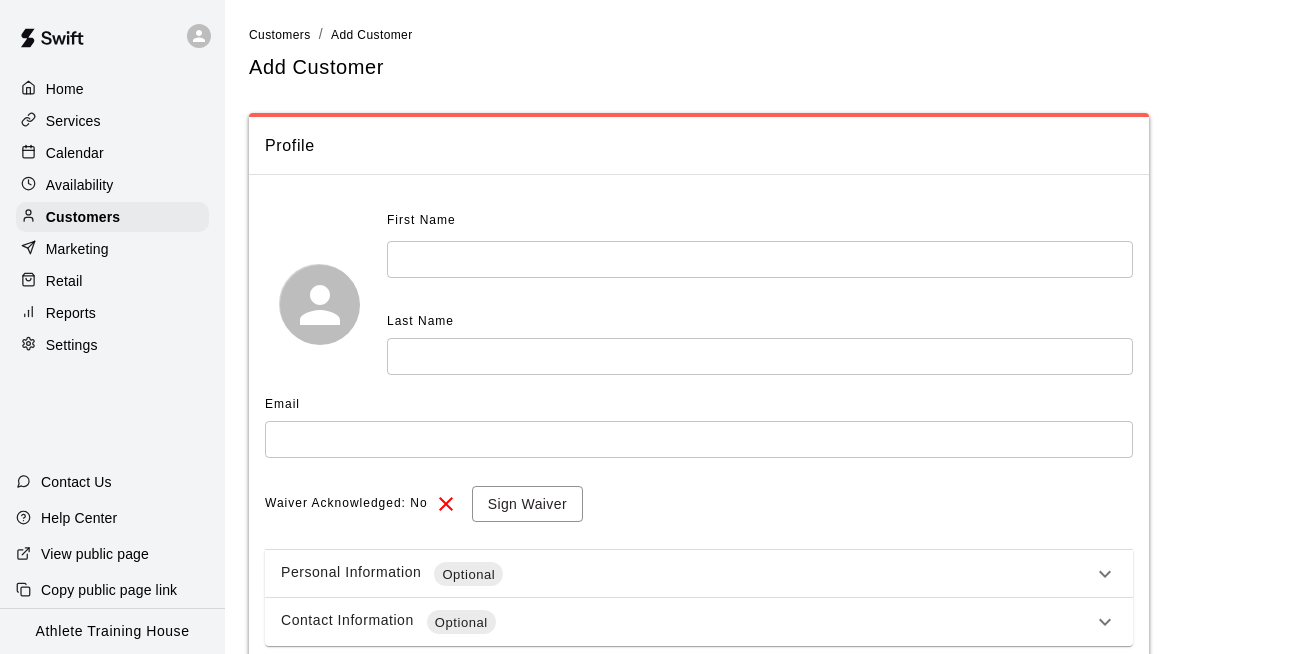 click at bounding box center [760, 259] 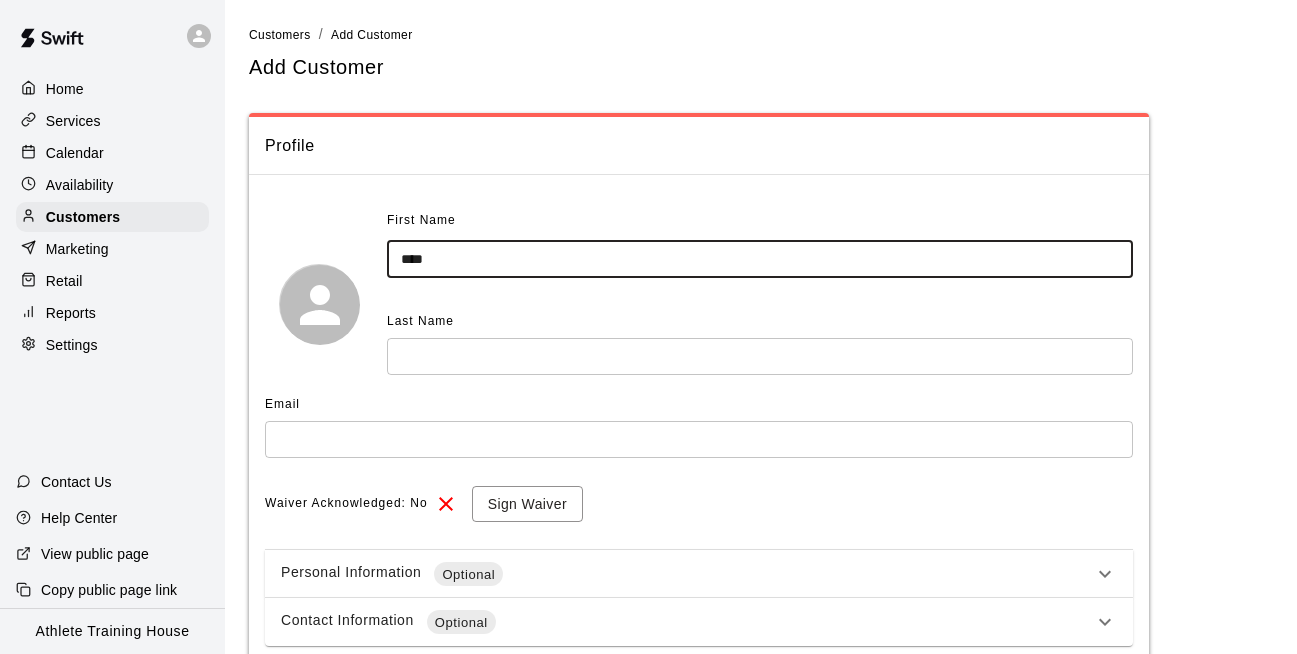 type on "****" 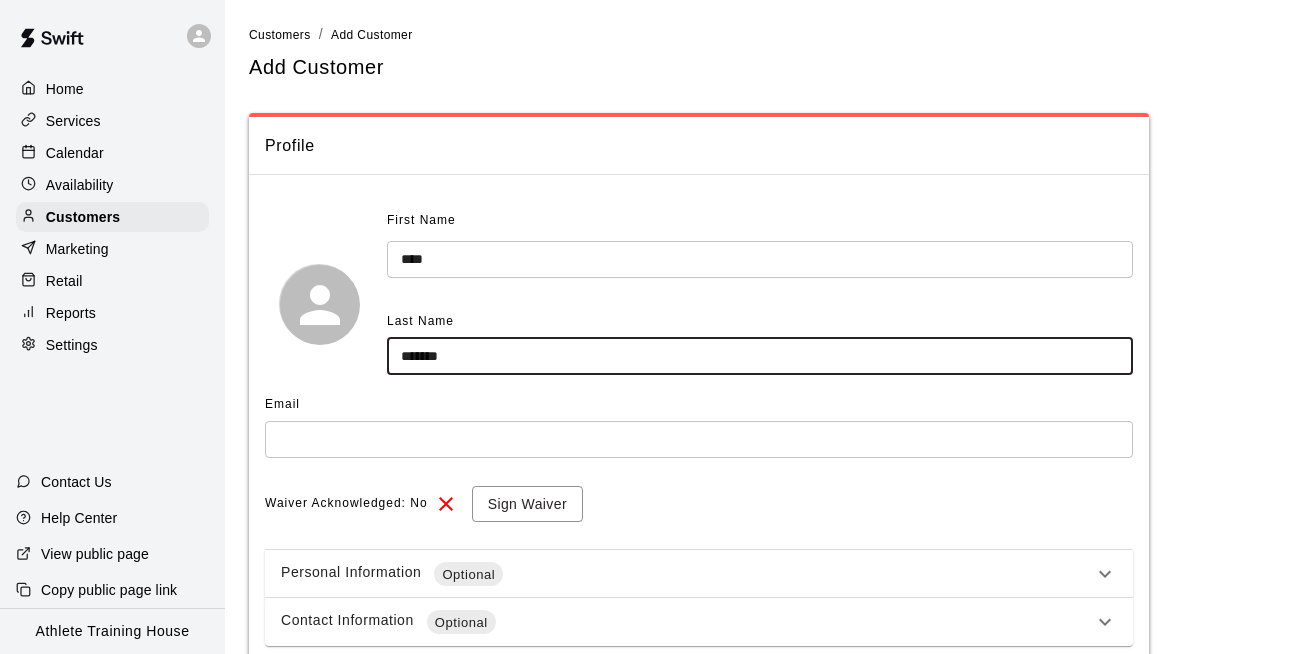 click on "*******" at bounding box center [760, 356] 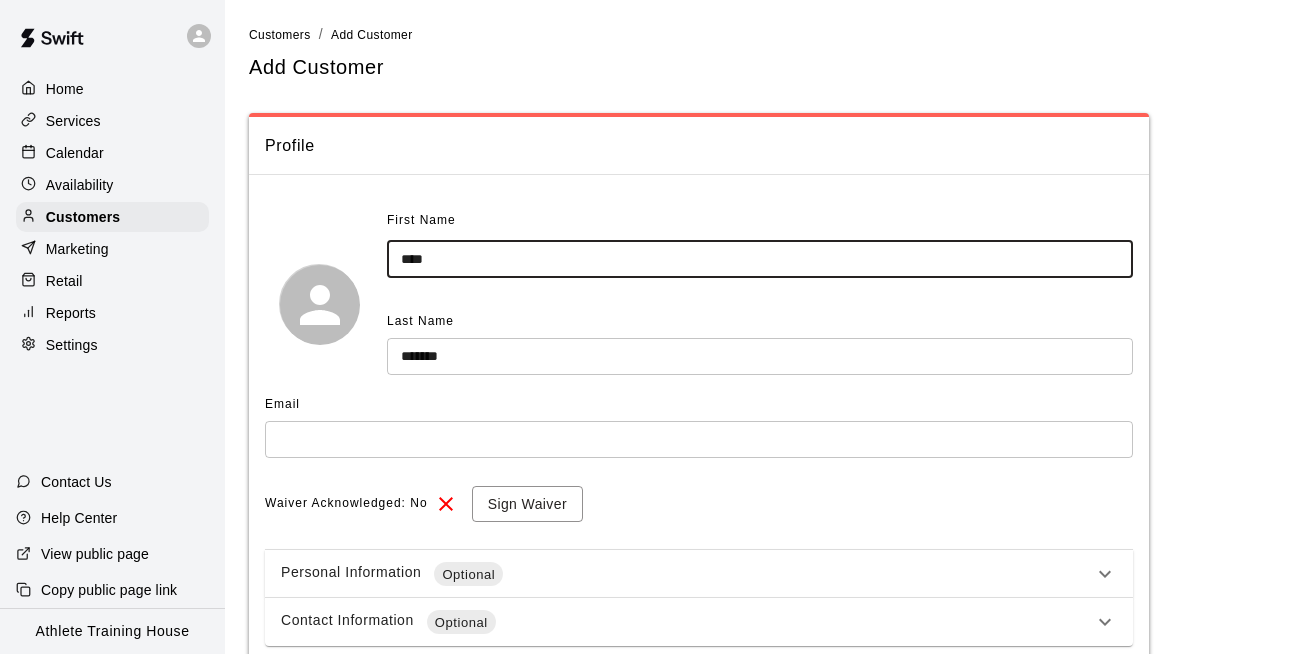 type on "****" 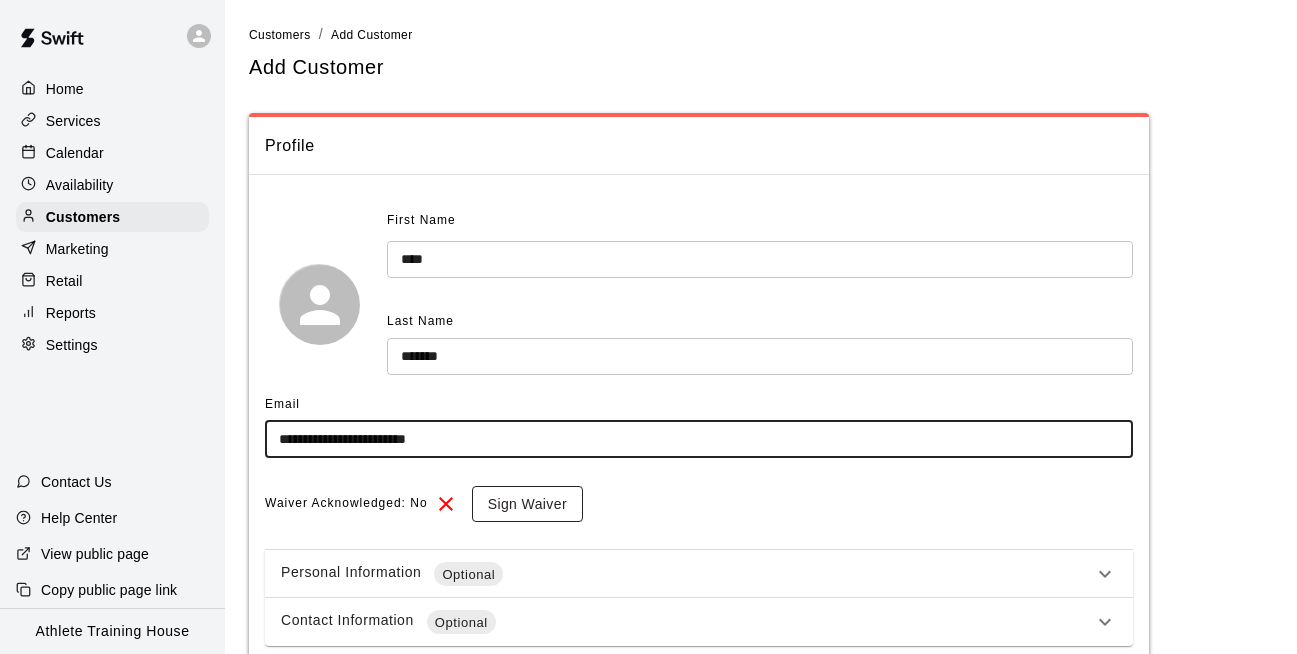 type on "**********" 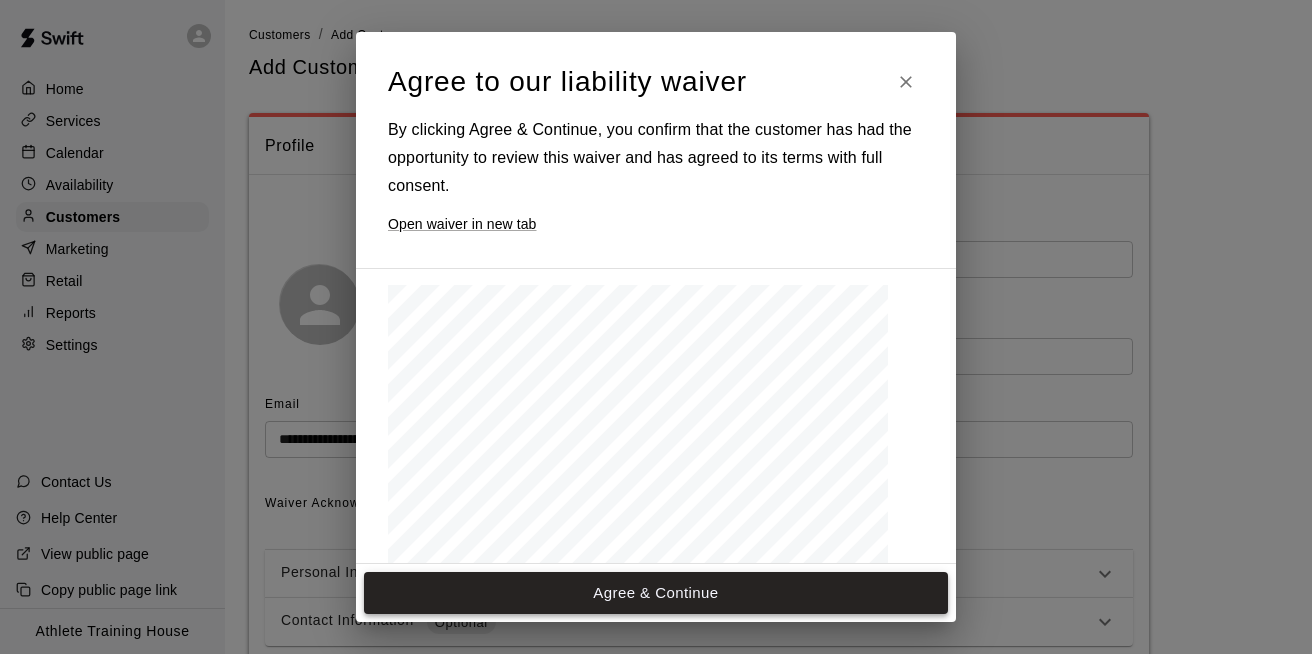 click on "Agree & Continue" at bounding box center [656, 593] 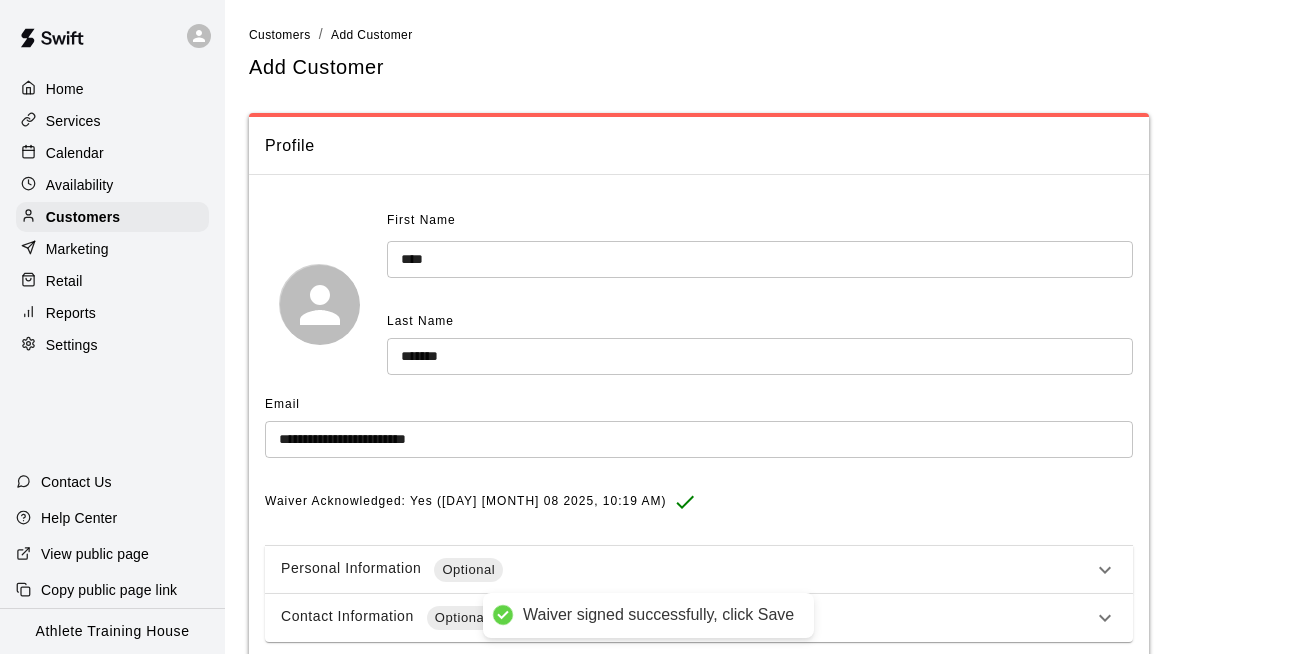 scroll, scrollTop: 105, scrollLeft: 0, axis: vertical 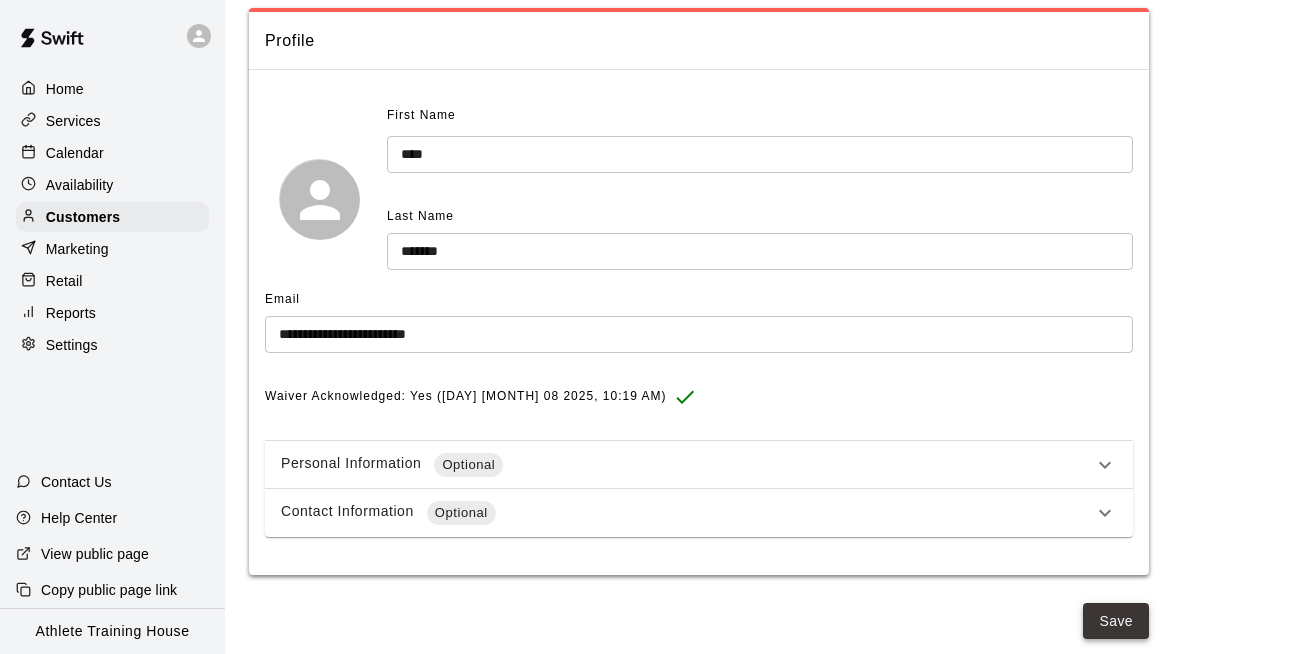 click on "Save" at bounding box center (1116, 621) 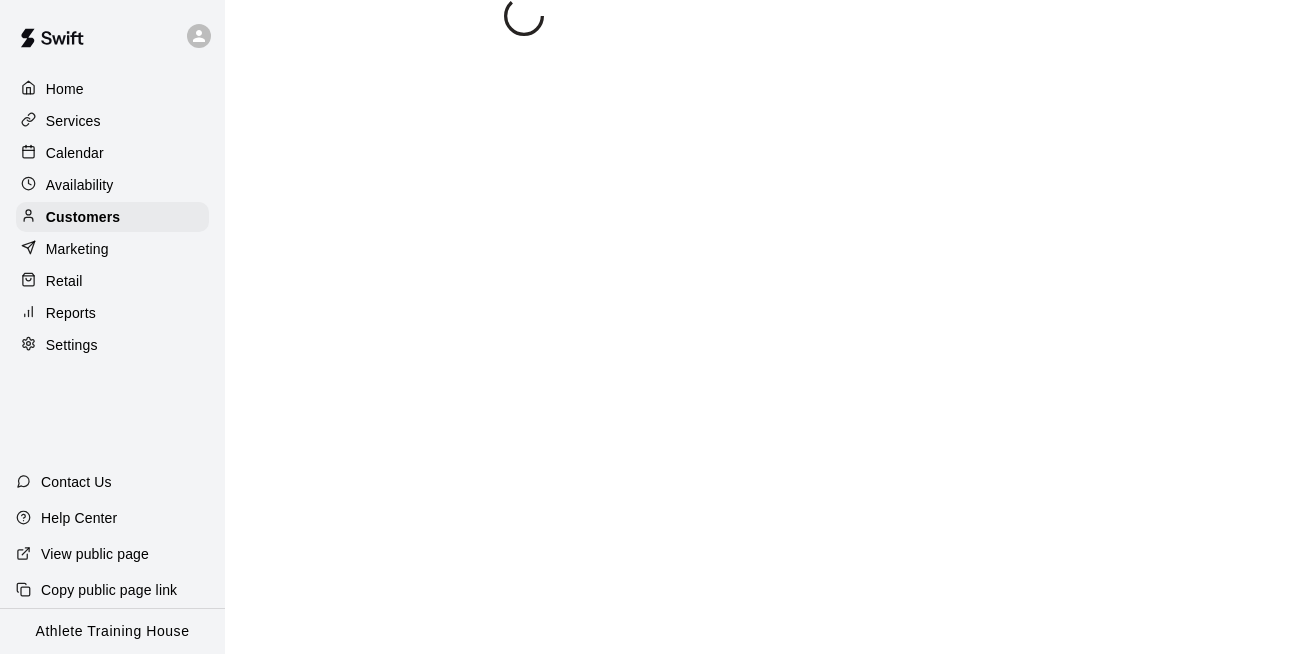 scroll, scrollTop: 28, scrollLeft: 0, axis: vertical 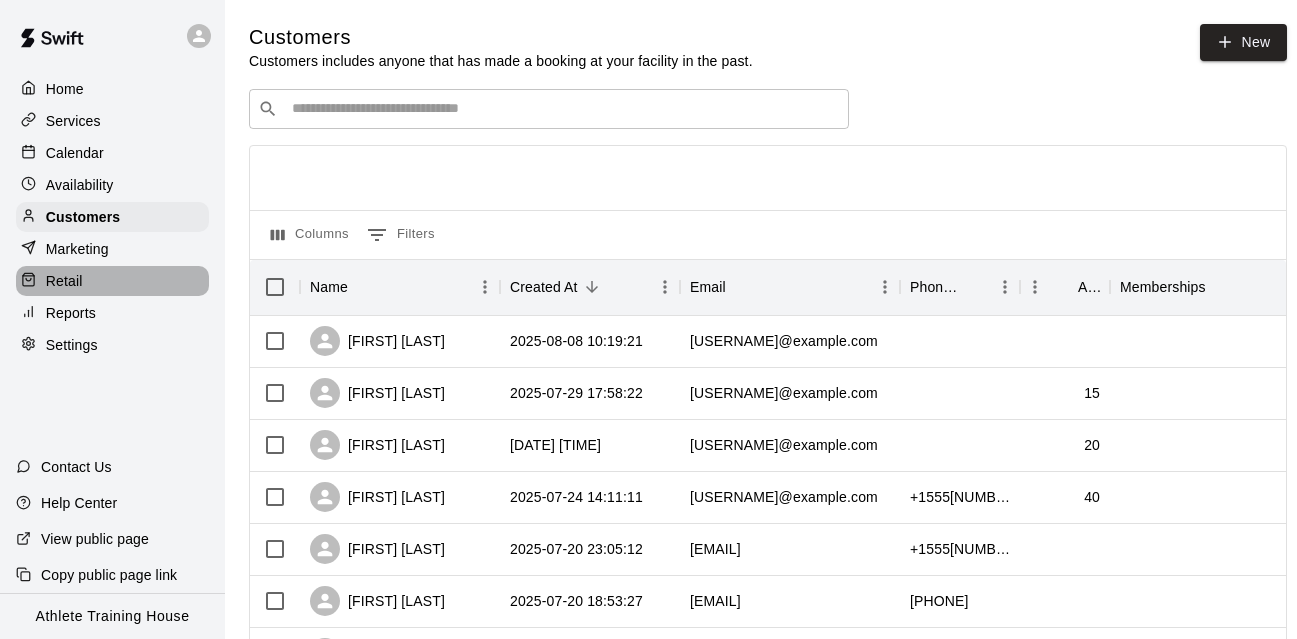 click on "Retail" at bounding box center (64, 281) 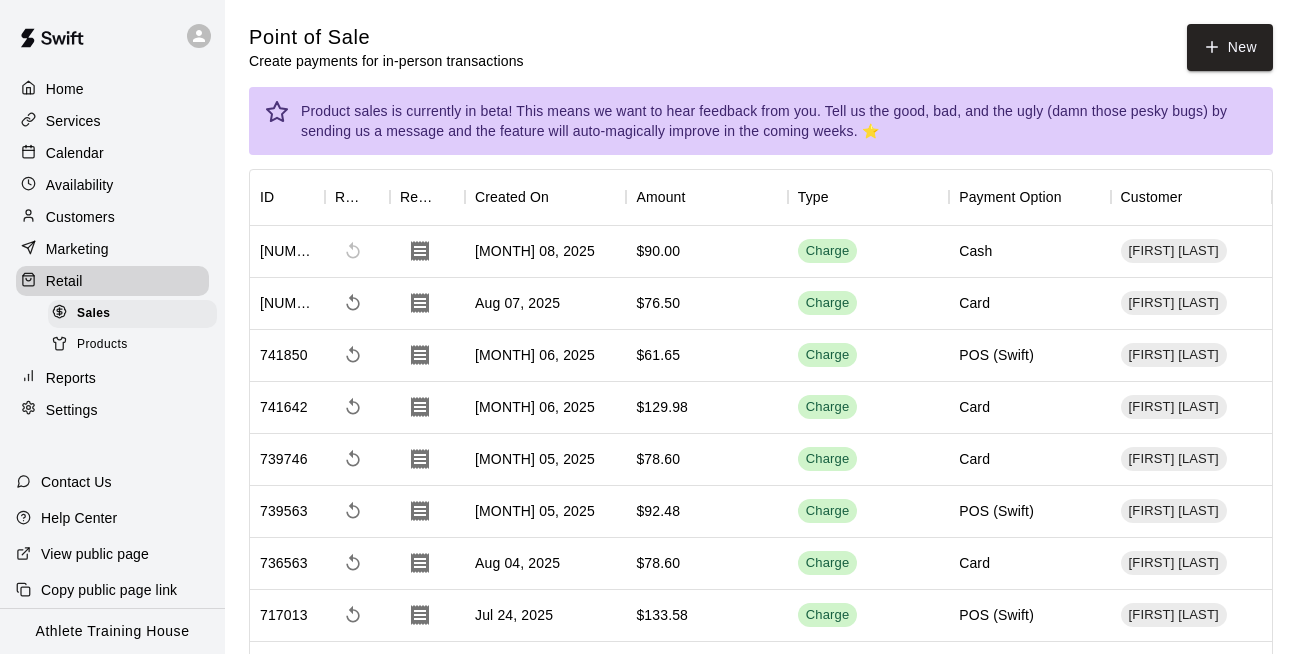 click 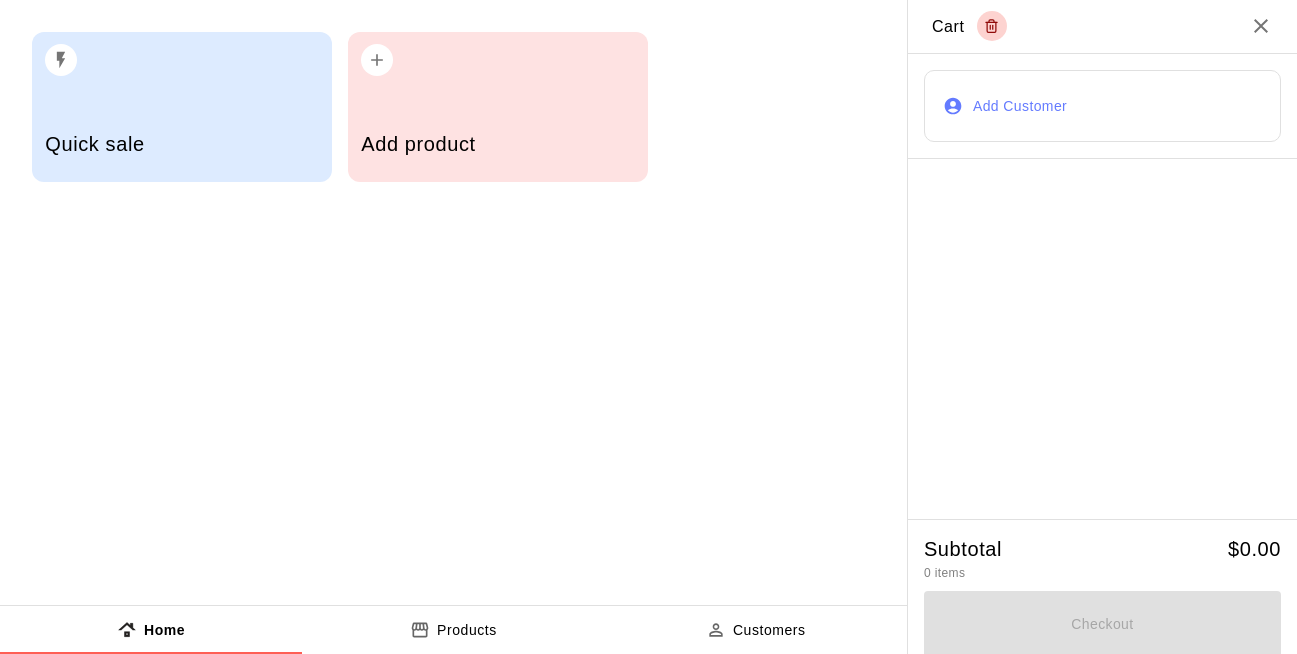 click on "Add Customer" at bounding box center [1102, 106] 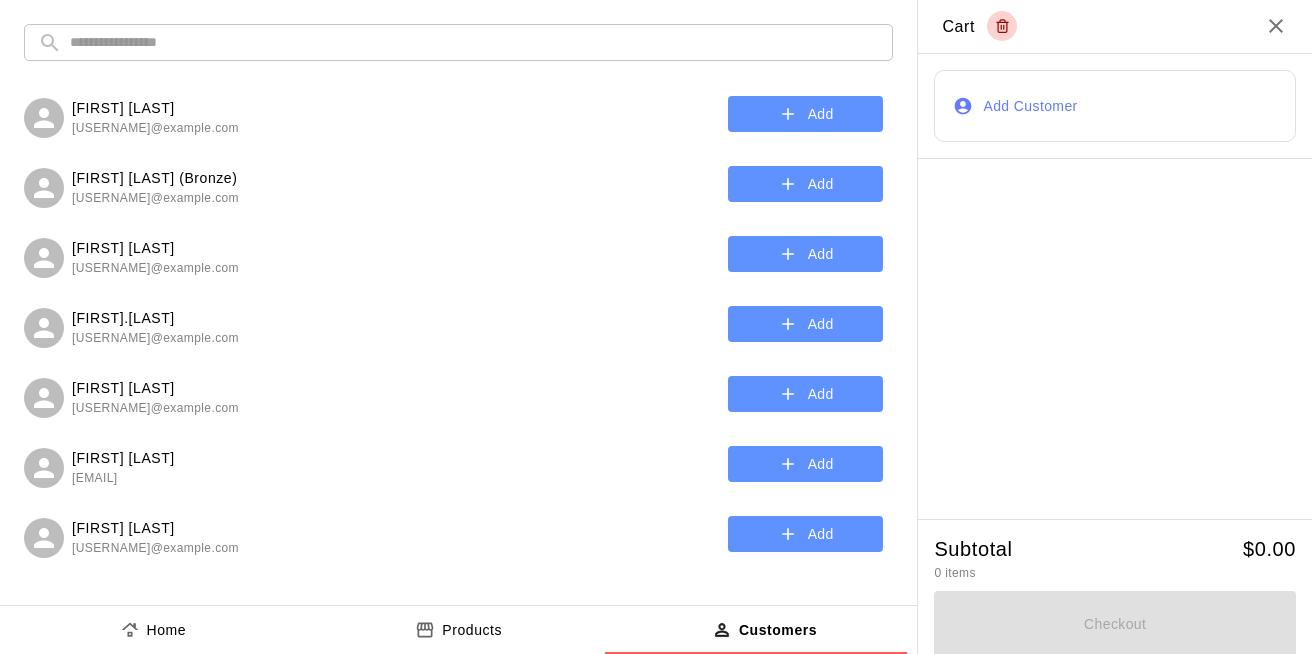 click at bounding box center (474, 42) 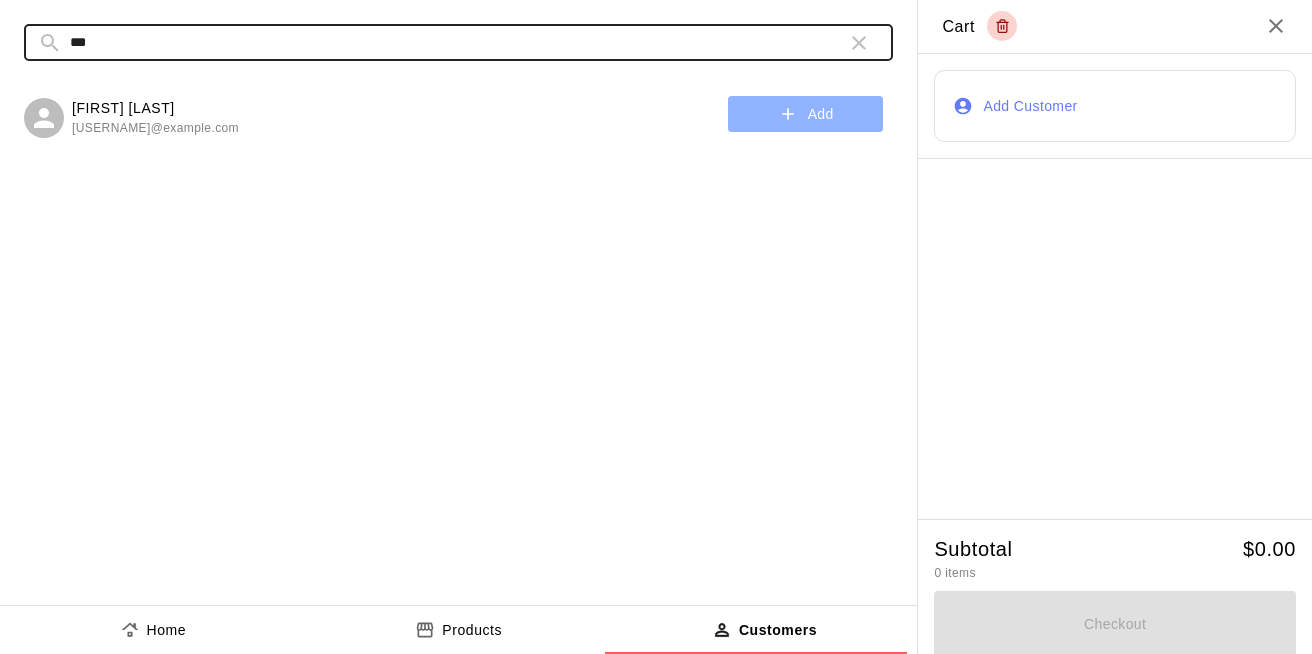 type on "***" 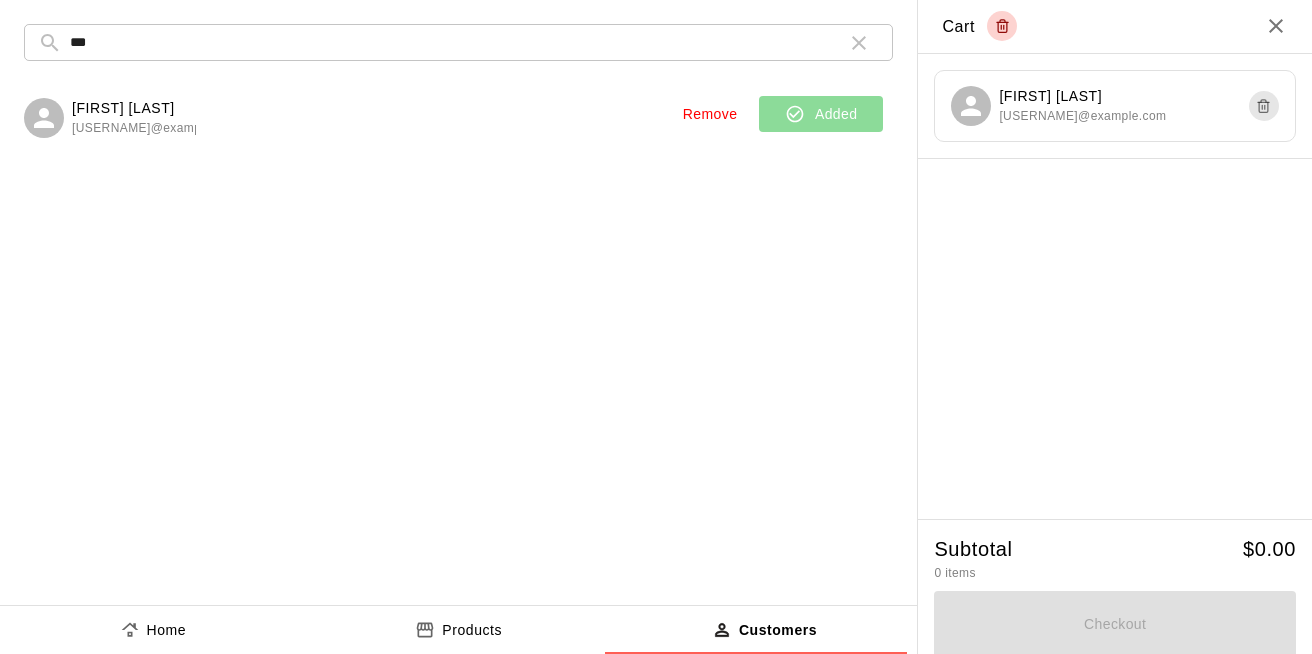 click on "Home" at bounding box center (167, 630) 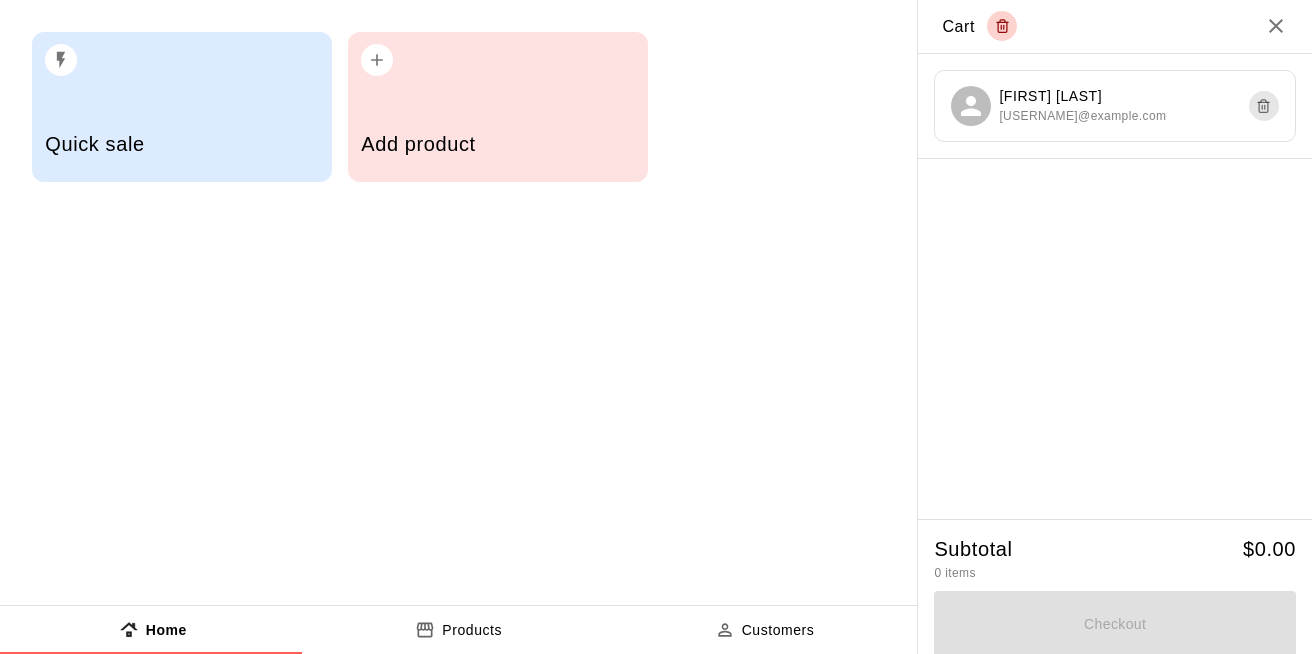 click on "Quick sale" at bounding box center (181, 144) 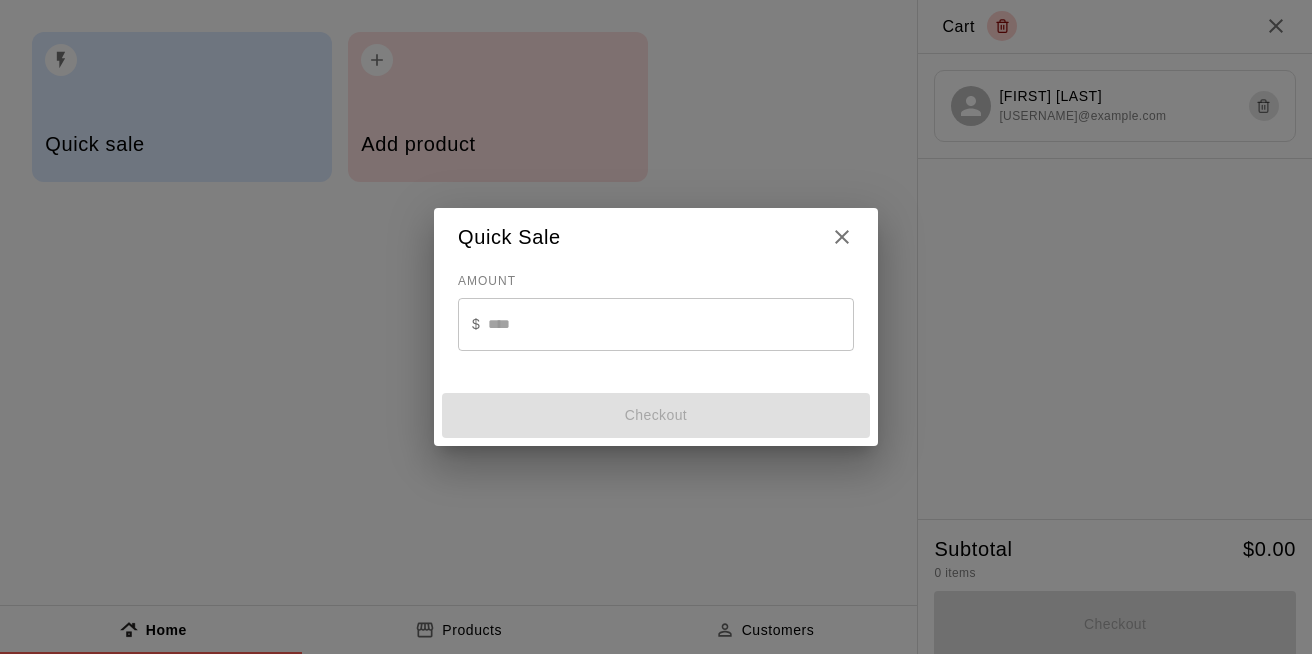 click at bounding box center [671, 324] 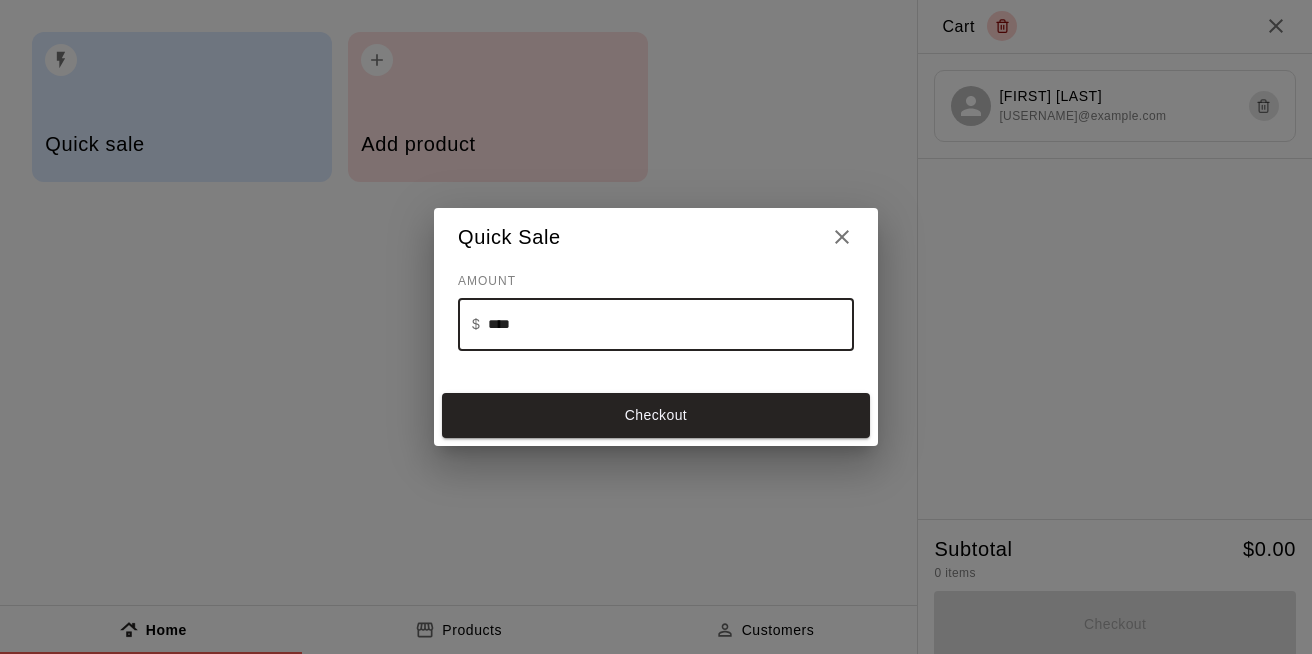 type on "*****" 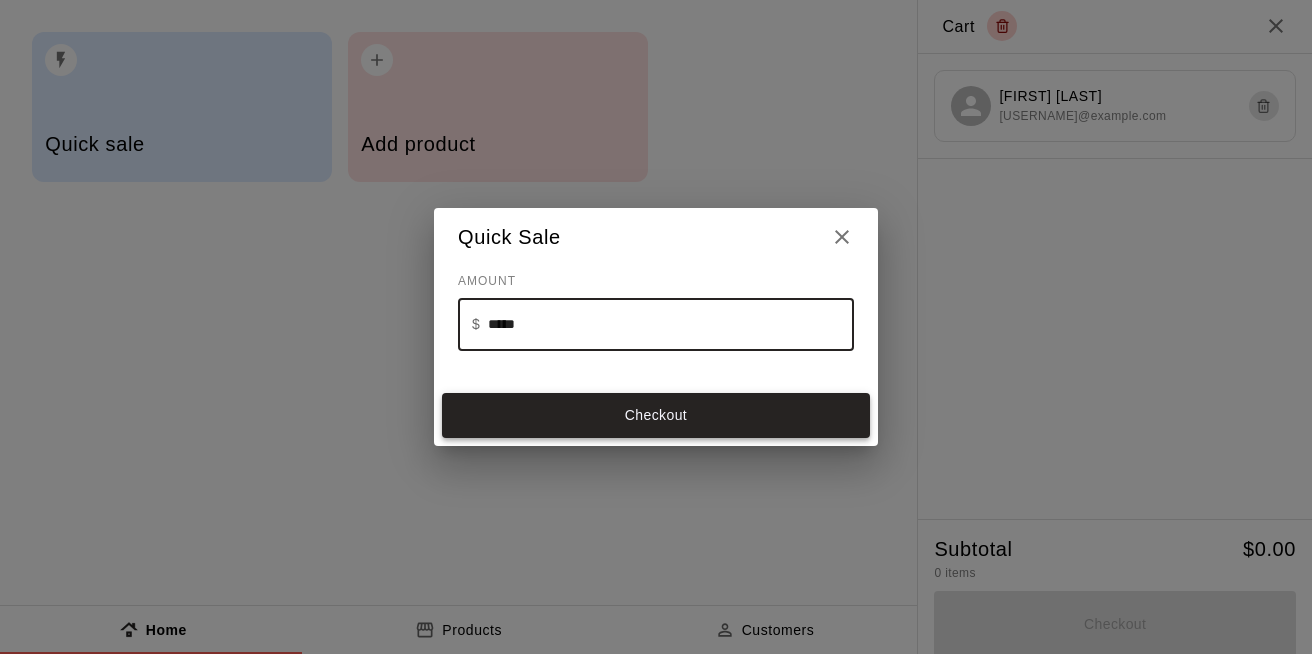 click on "Checkout" at bounding box center [656, 416] 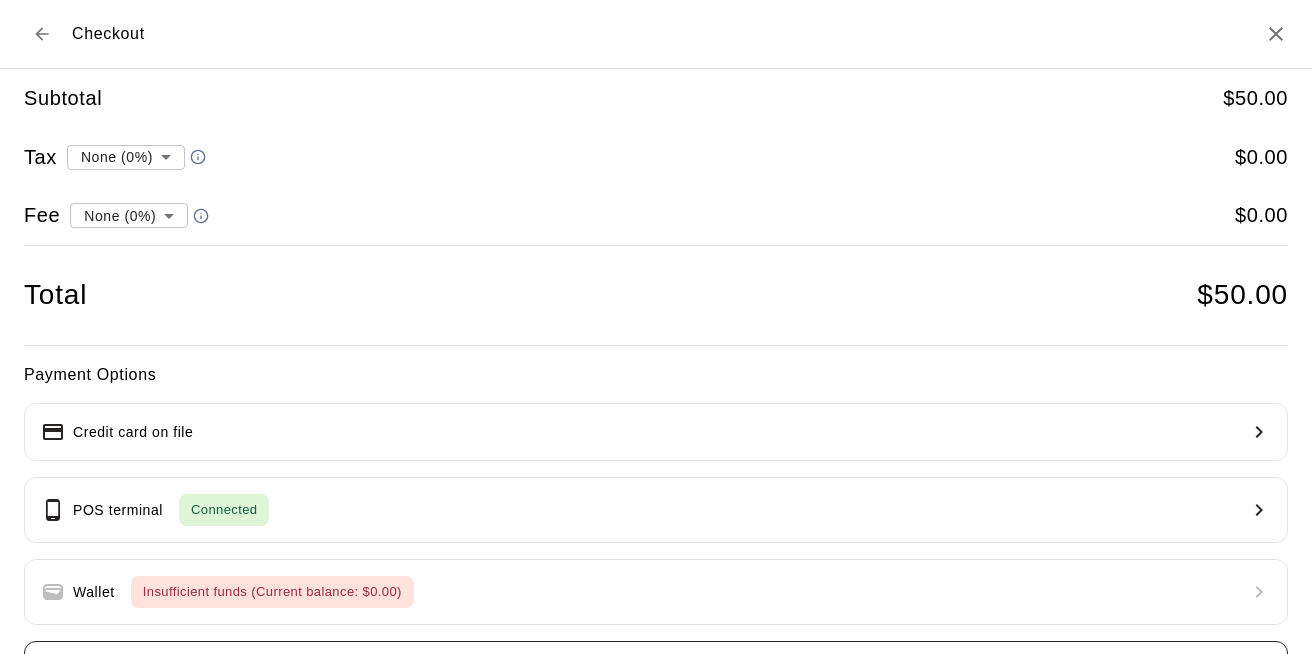 scroll, scrollTop: 153, scrollLeft: 0, axis: vertical 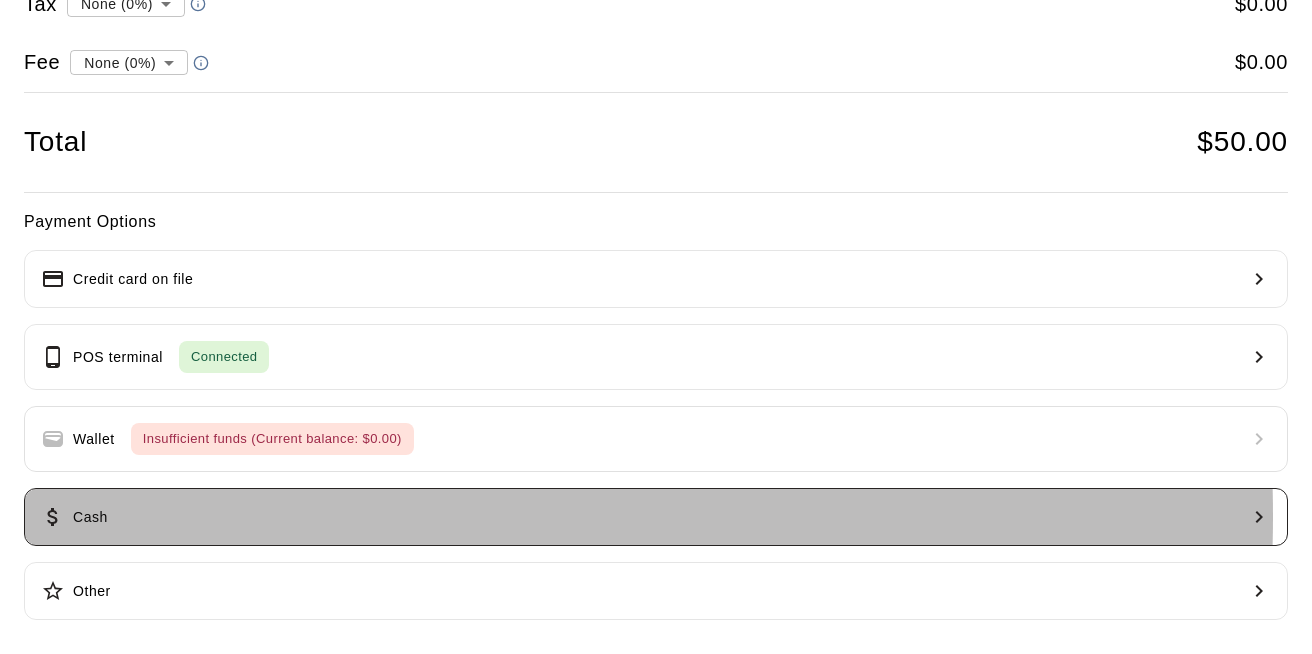 click on "Cash" at bounding box center (656, 517) 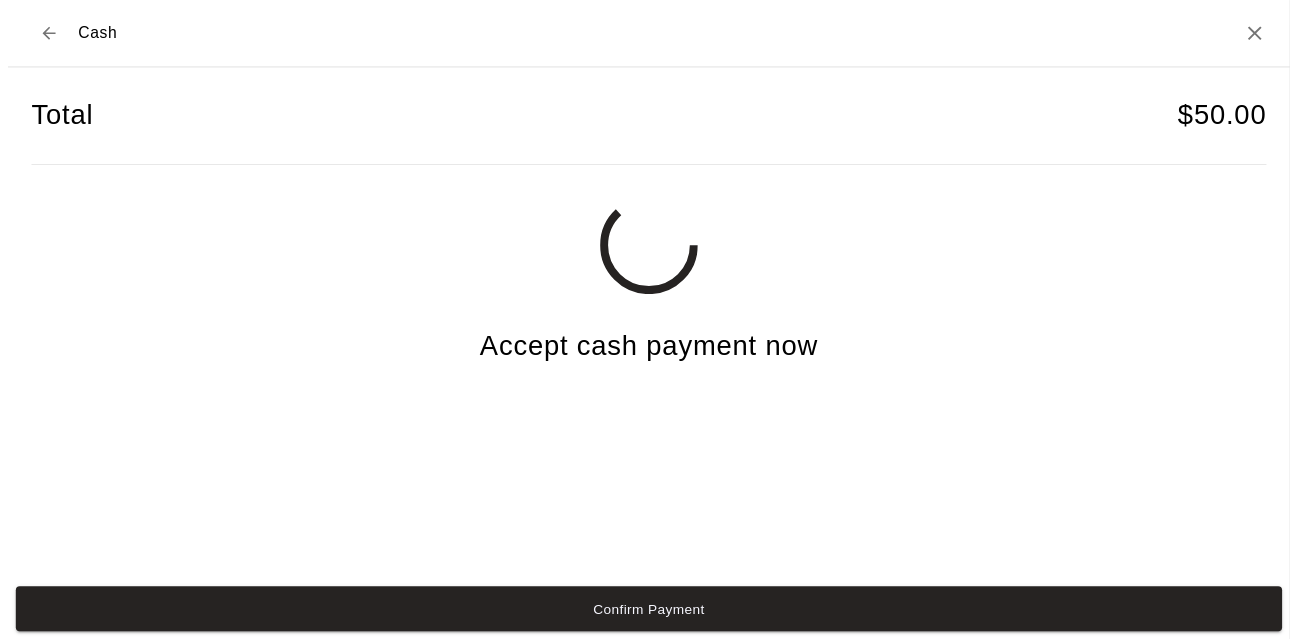 scroll, scrollTop: 0, scrollLeft: 0, axis: both 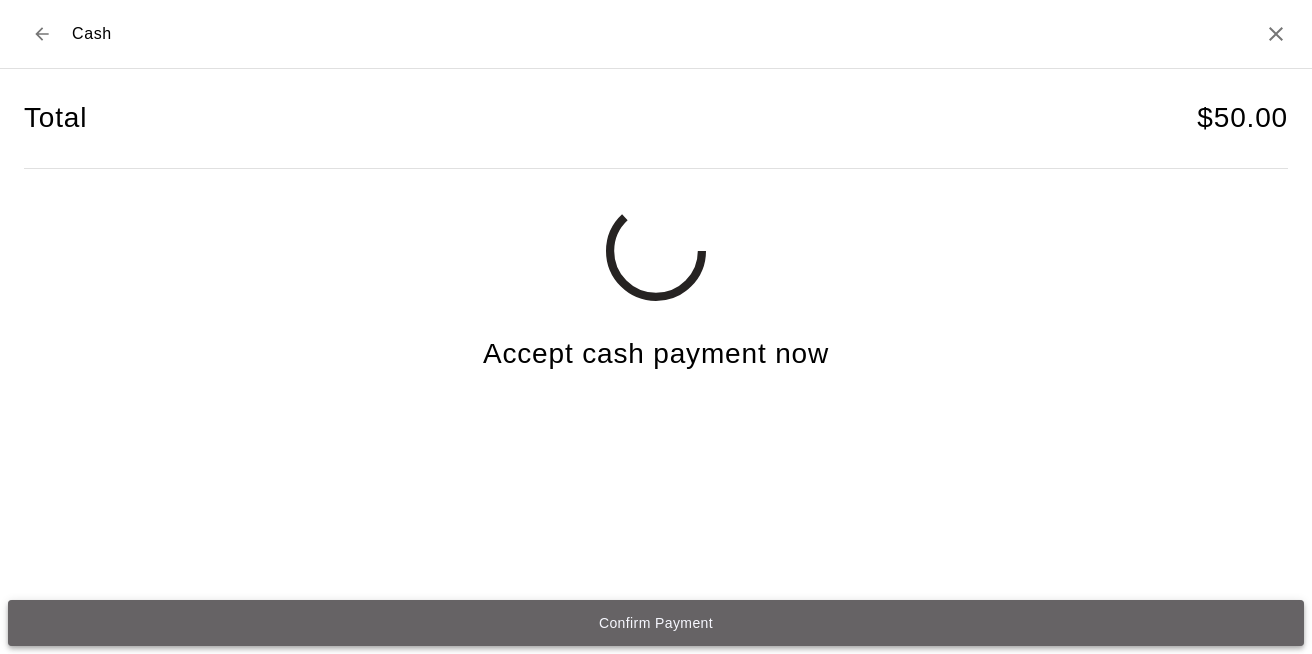 click on "Confirm Payment" at bounding box center (656, 623) 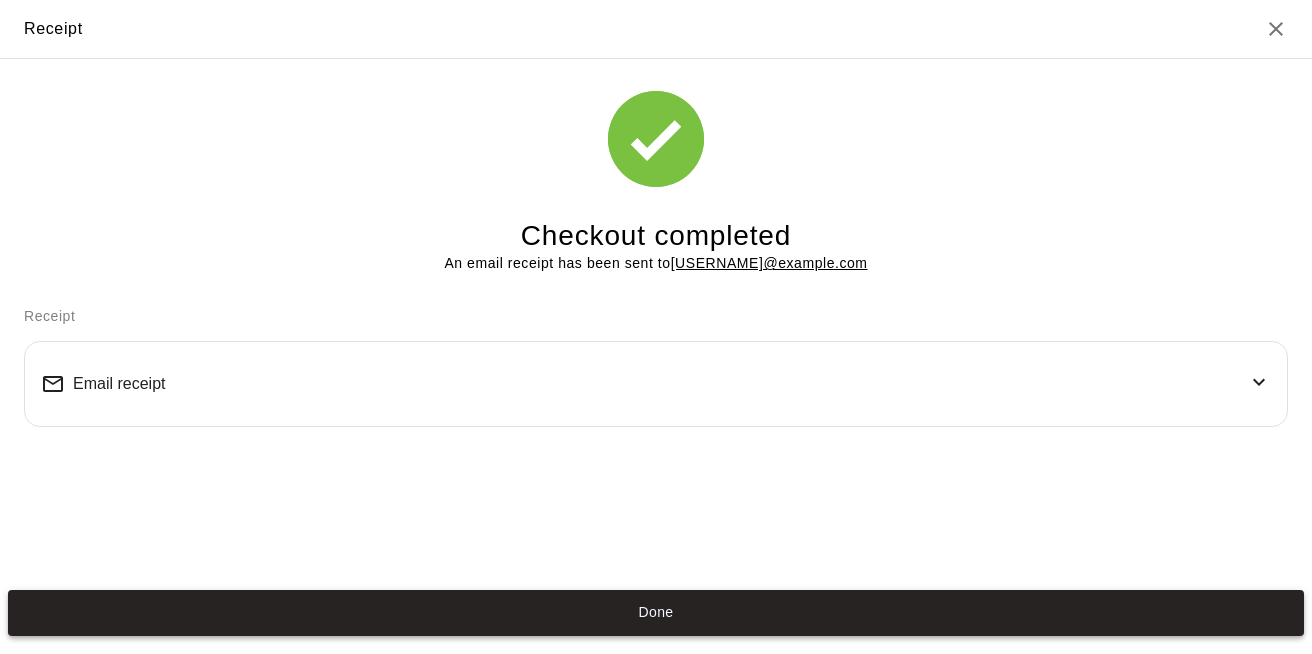 click on "Done" at bounding box center (656, 613) 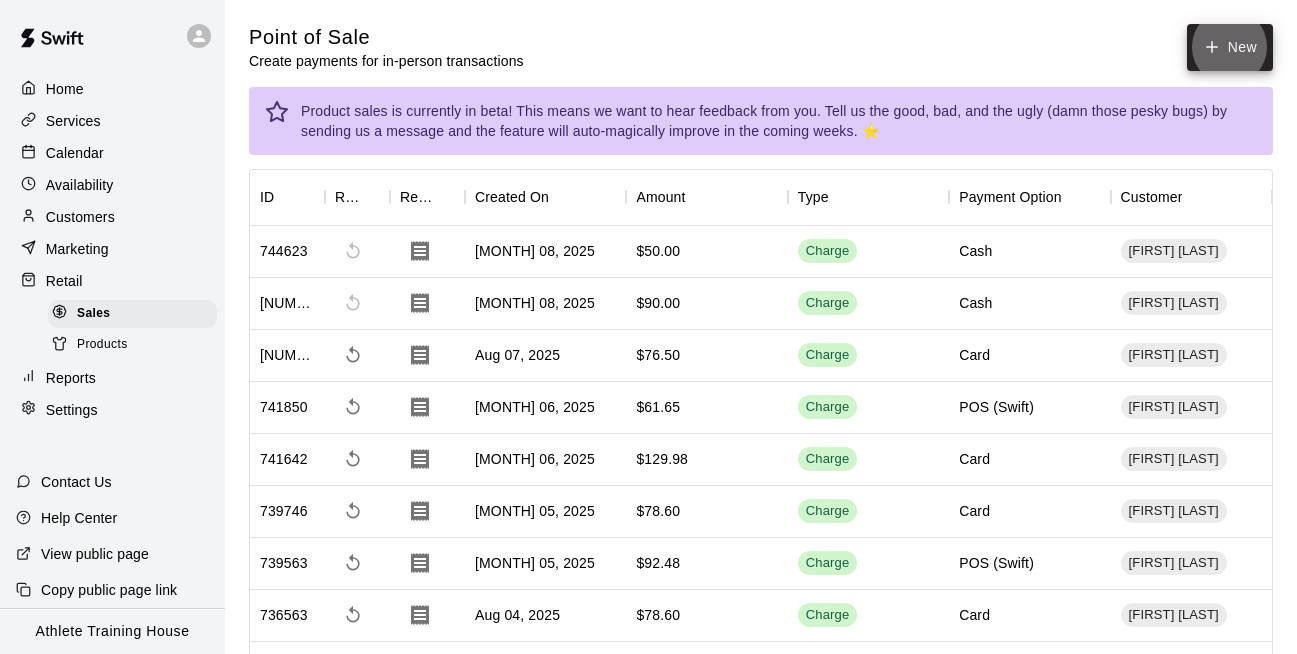 click on "Calendar" at bounding box center [75, 153] 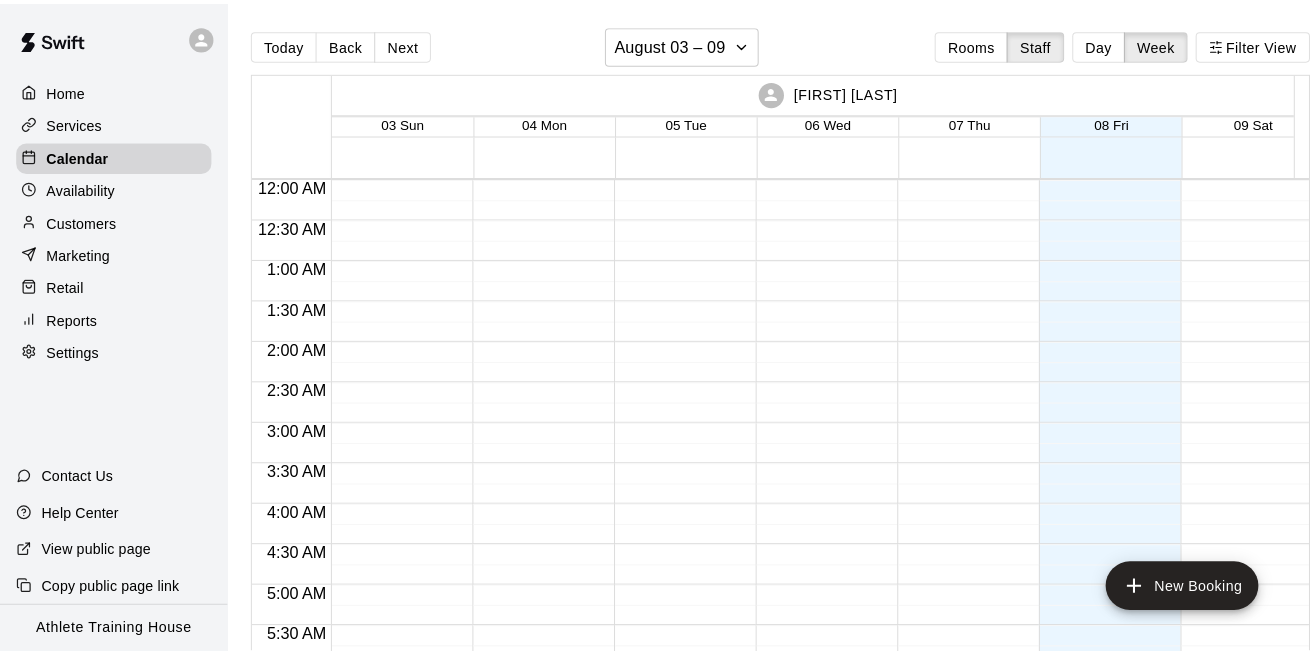 scroll, scrollTop: 827, scrollLeft: 0, axis: vertical 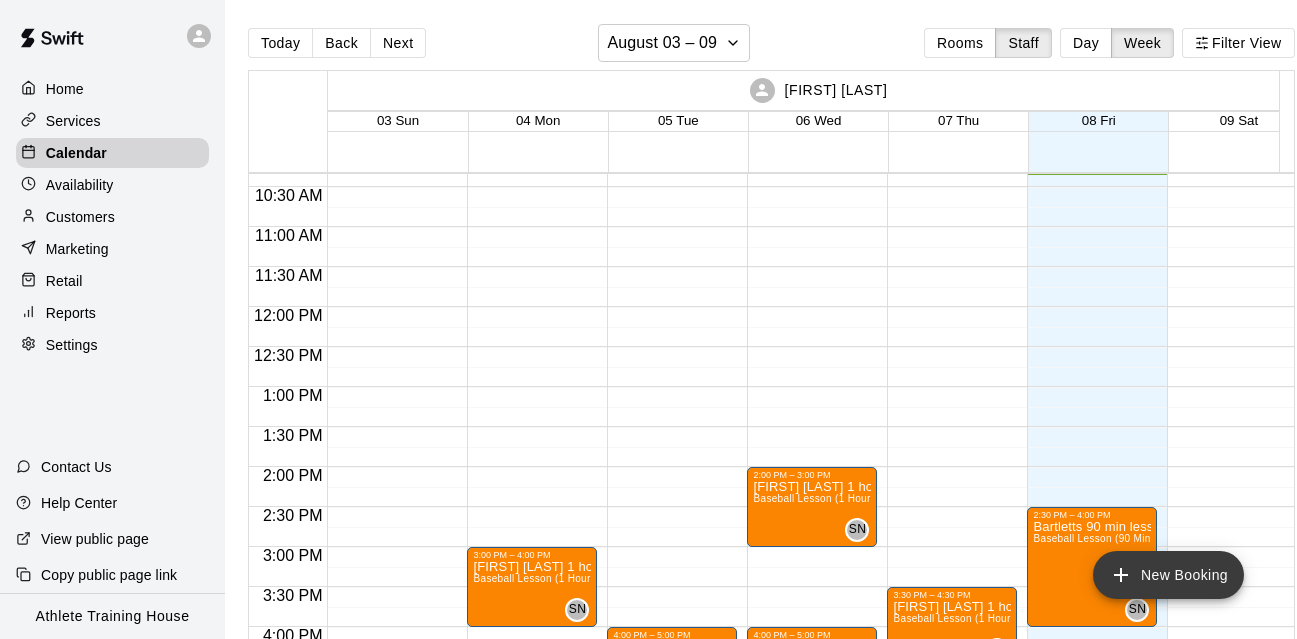 click 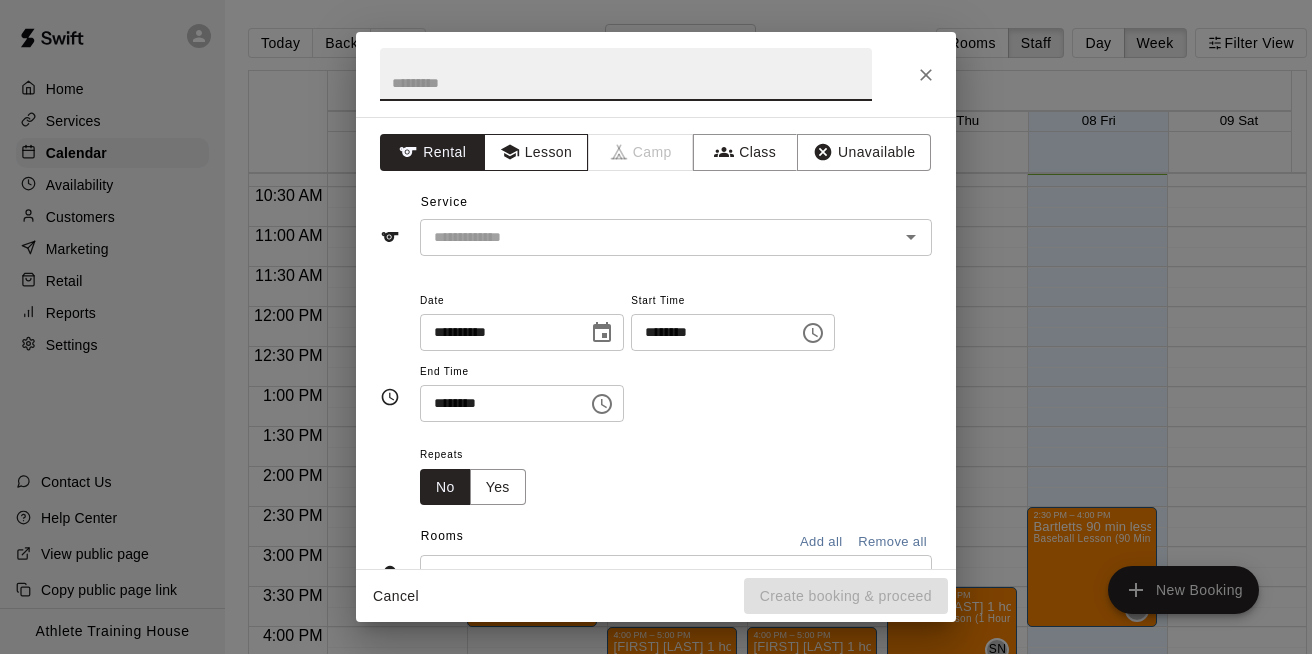 click on "Lesson" at bounding box center [536, 152] 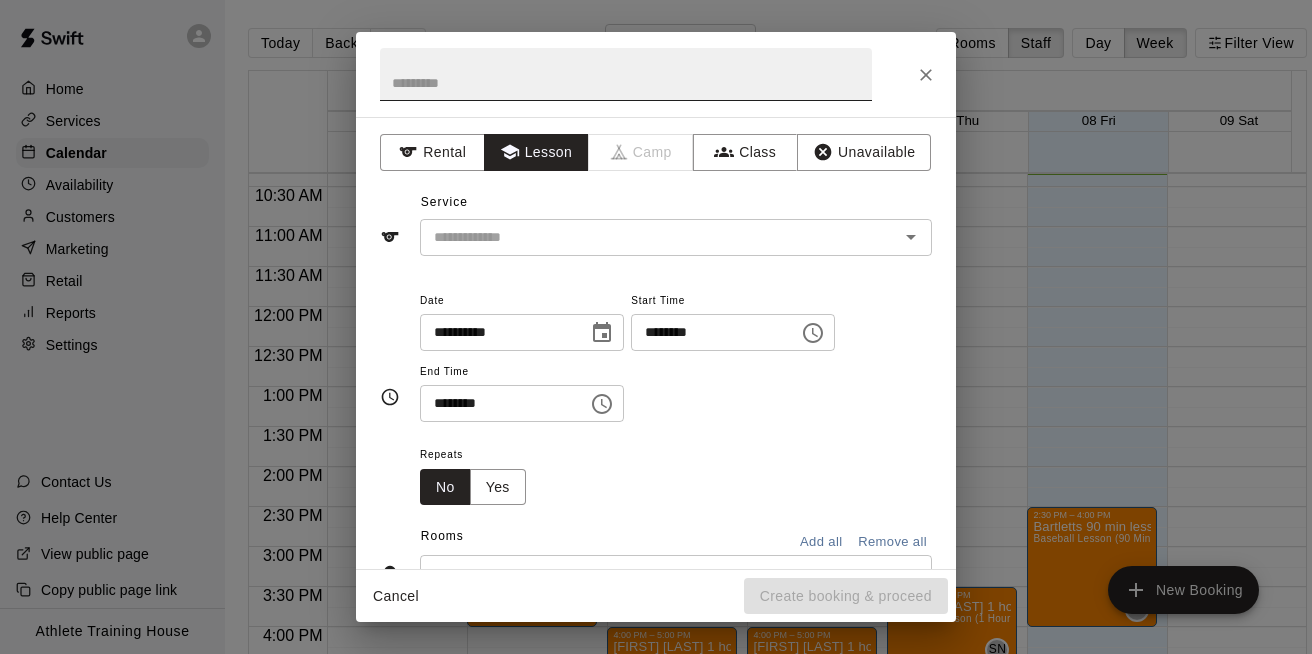 click at bounding box center [626, 74] 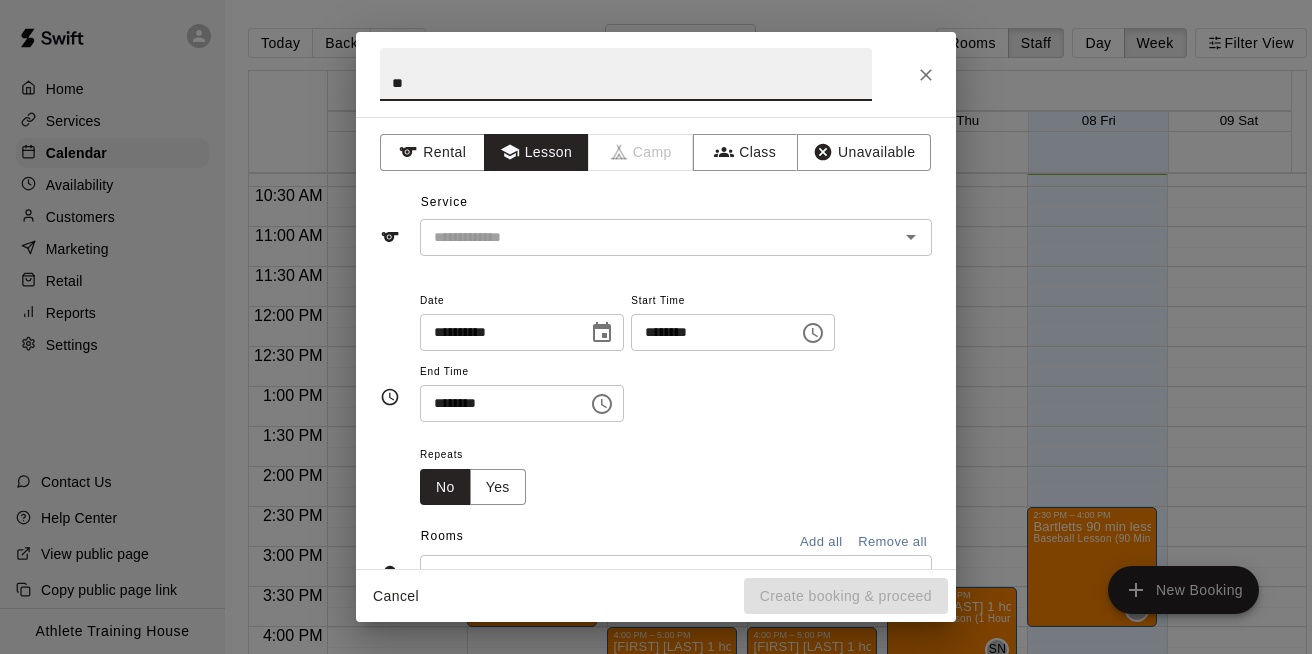 type on "*" 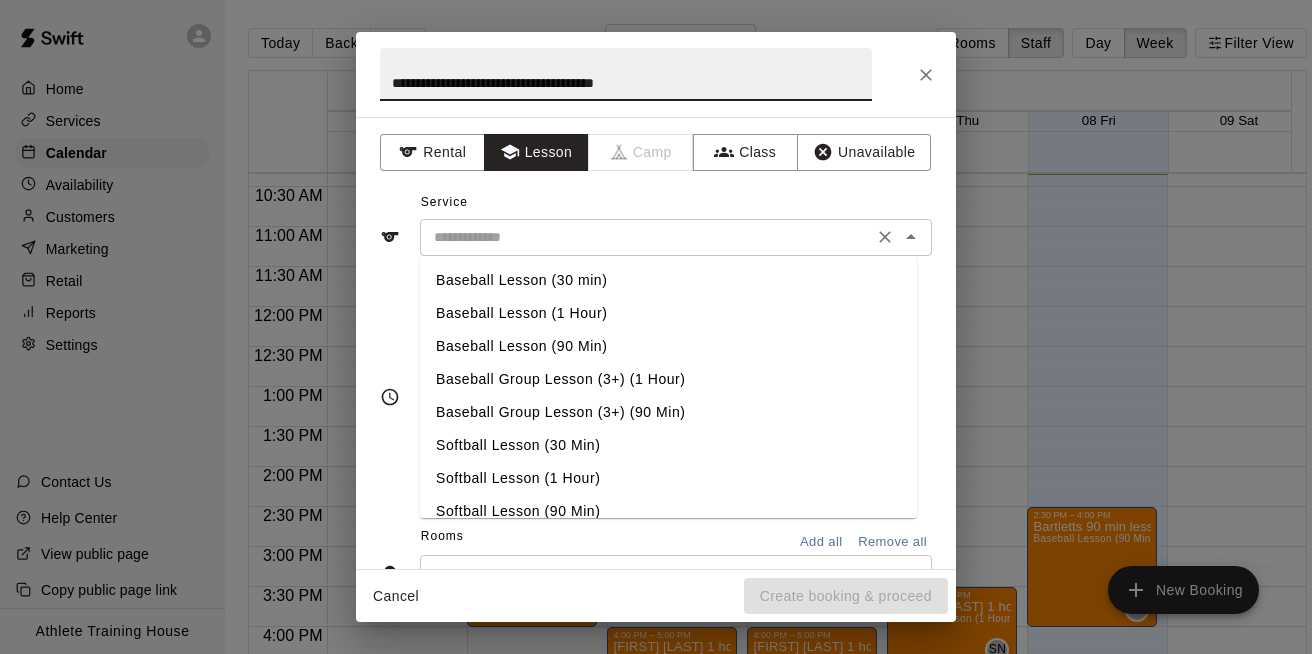 type on "**********" 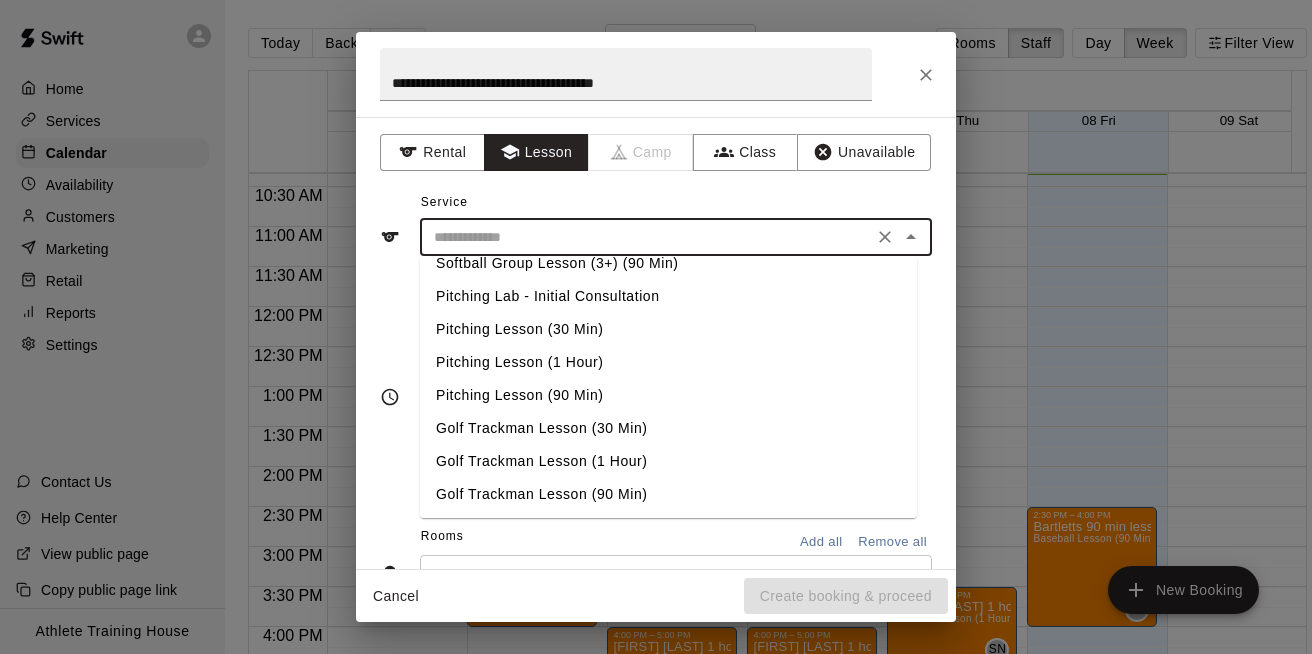 scroll, scrollTop: 468, scrollLeft: 0, axis: vertical 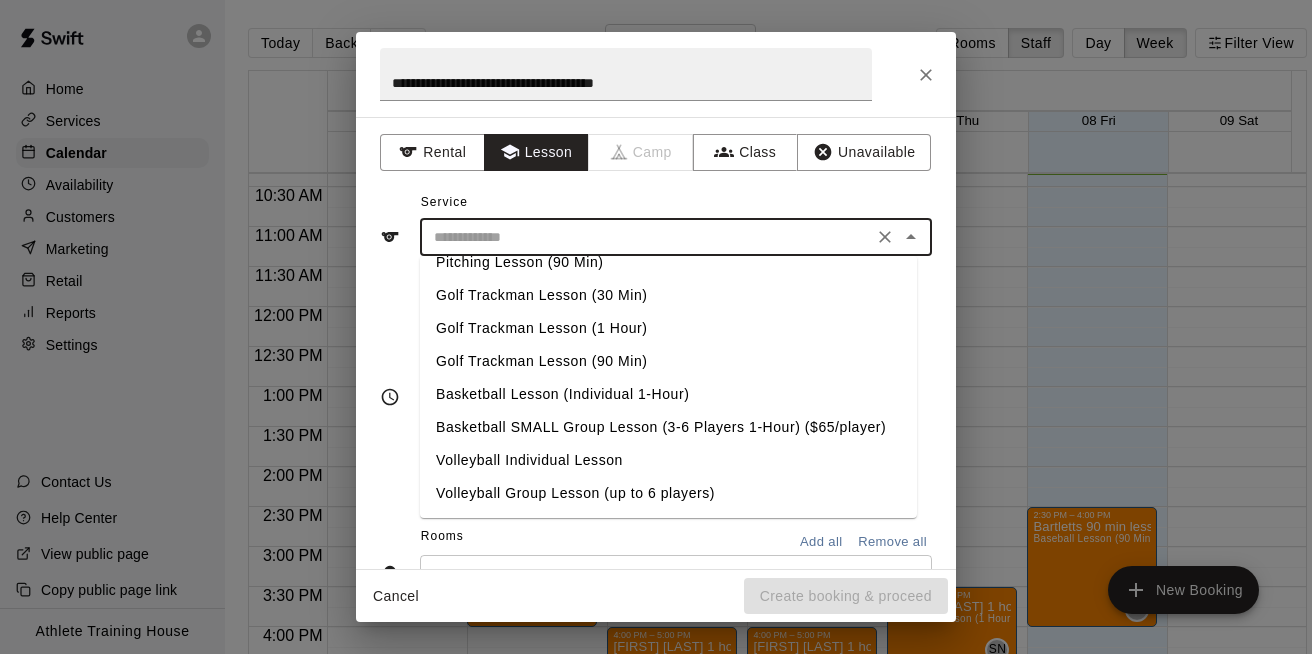 click on "Volleyball Individual Lesson" at bounding box center [668, 460] 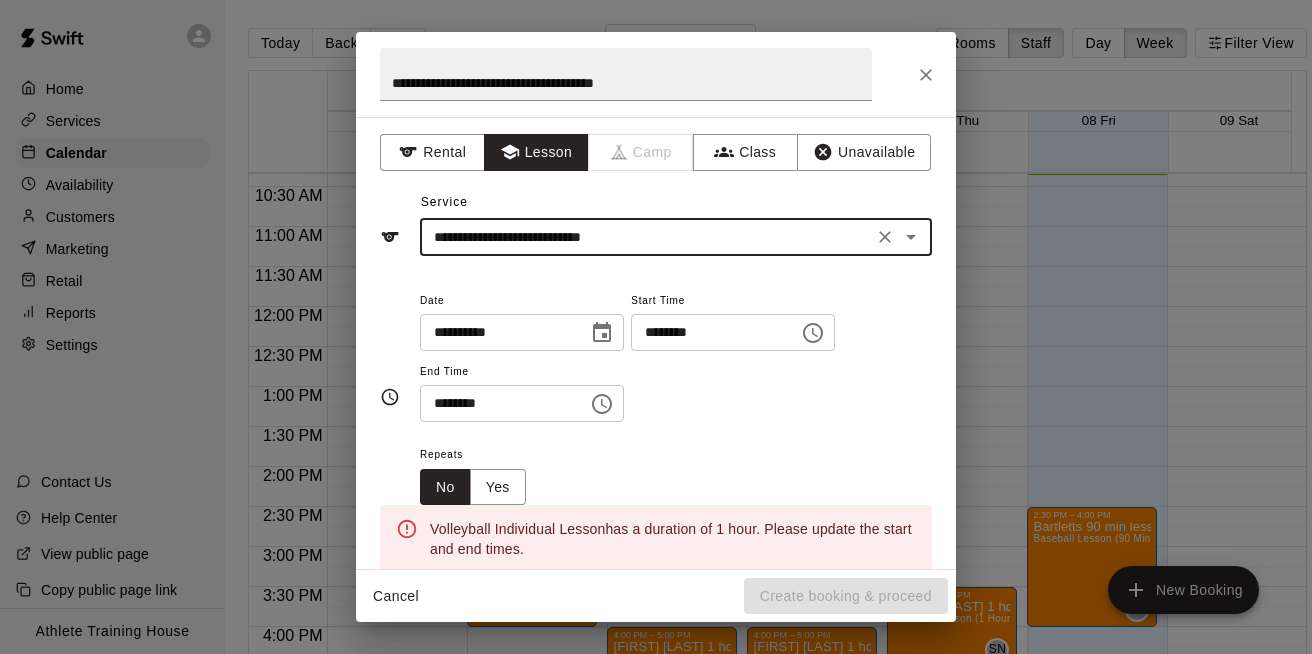 click on "**********" at bounding box center (497, 332) 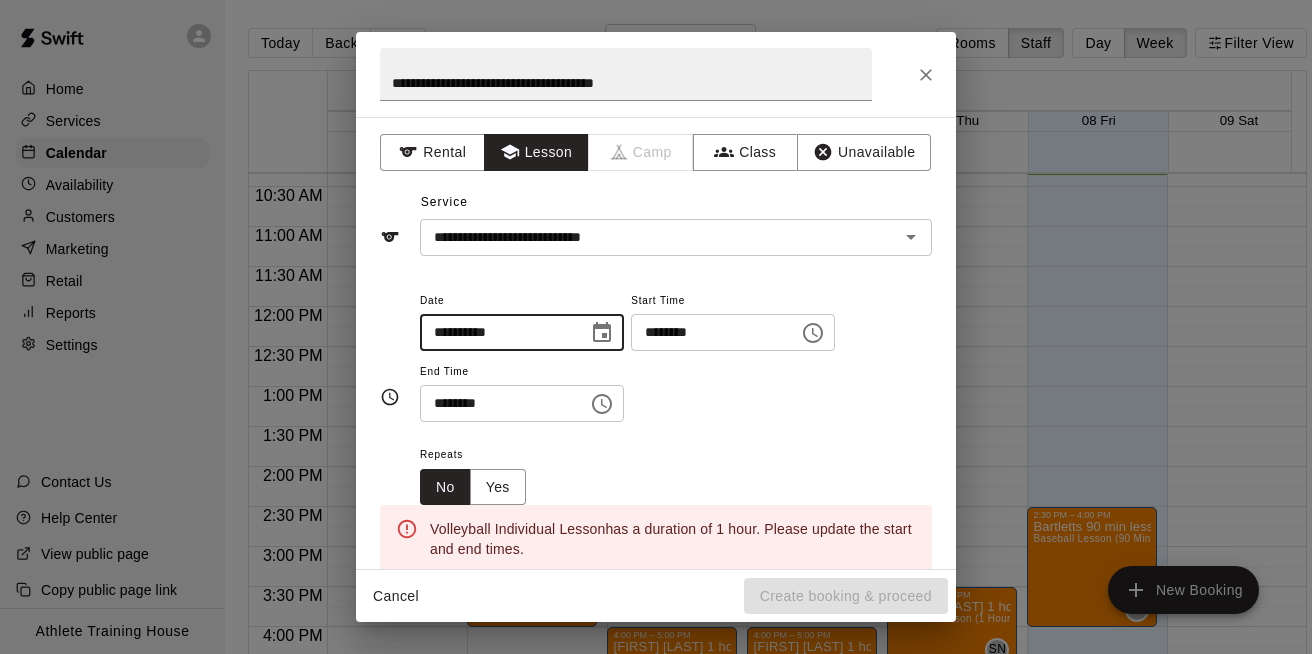 type on "**********" 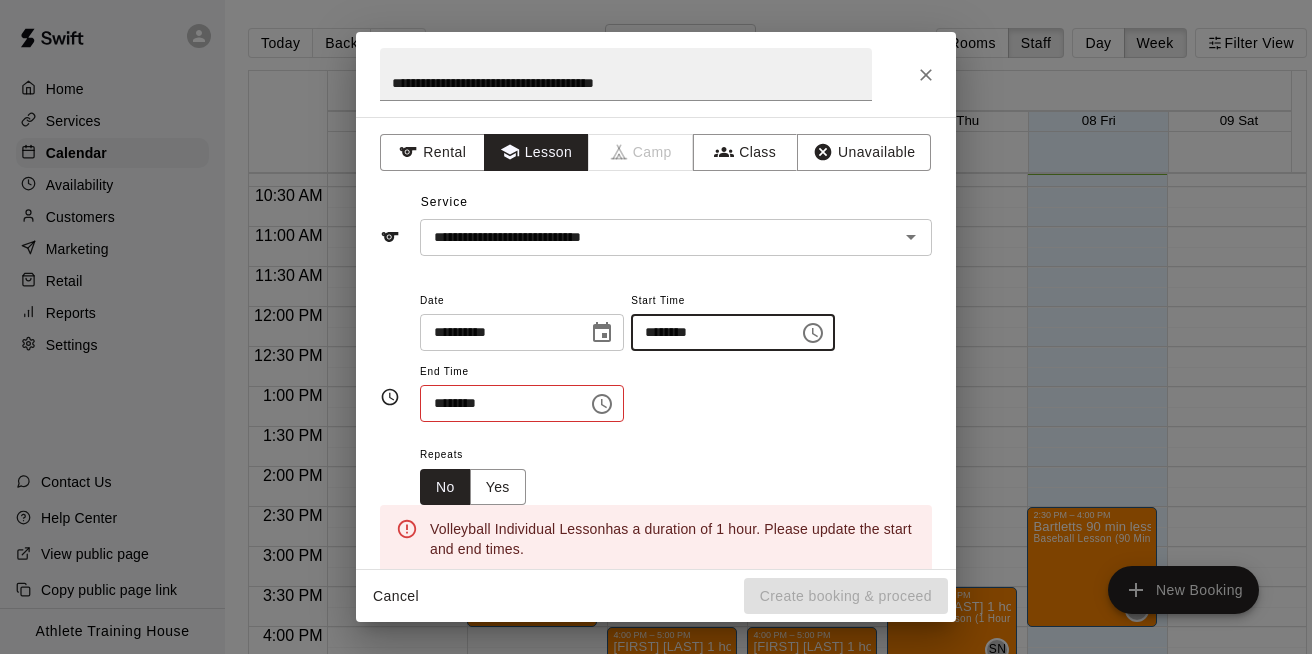 type on "********" 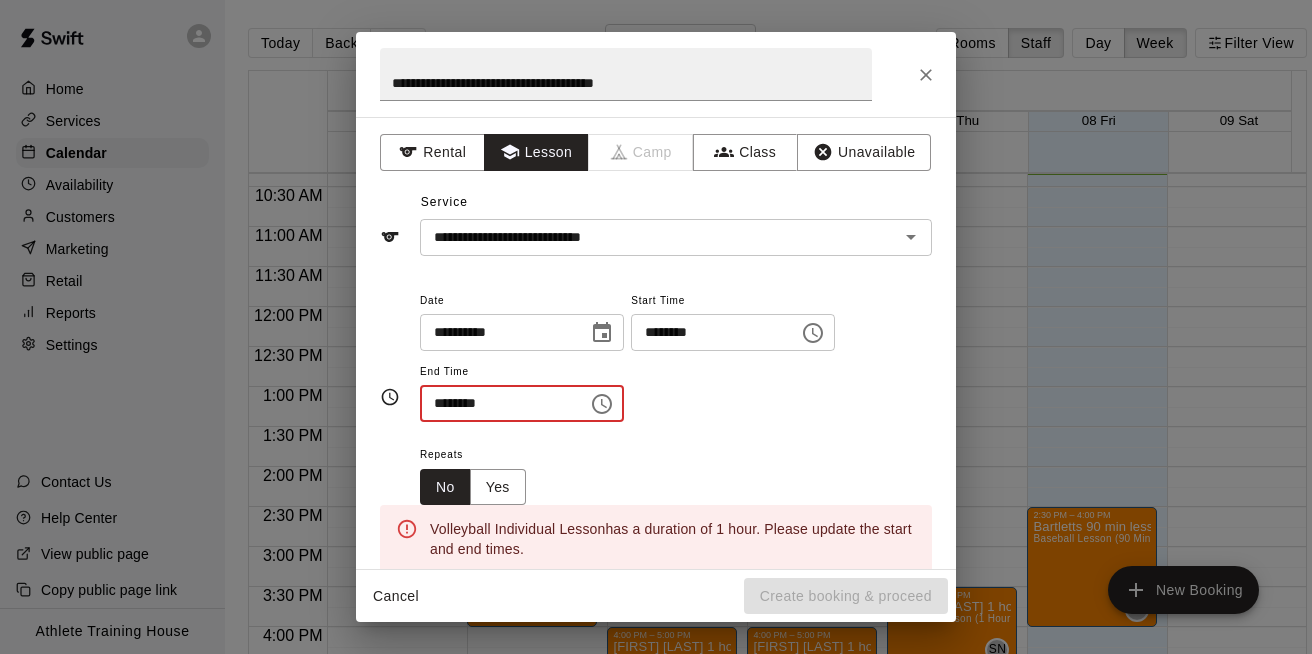 click on "********" at bounding box center [497, 403] 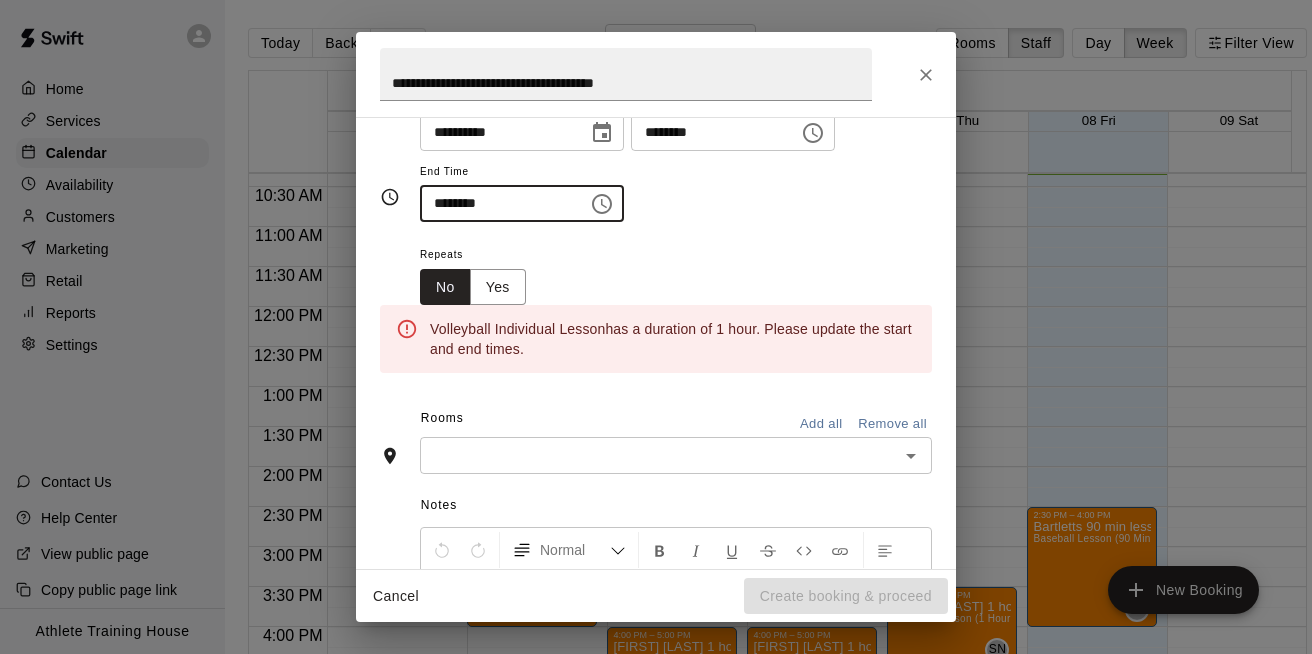 scroll, scrollTop: 0, scrollLeft: 0, axis: both 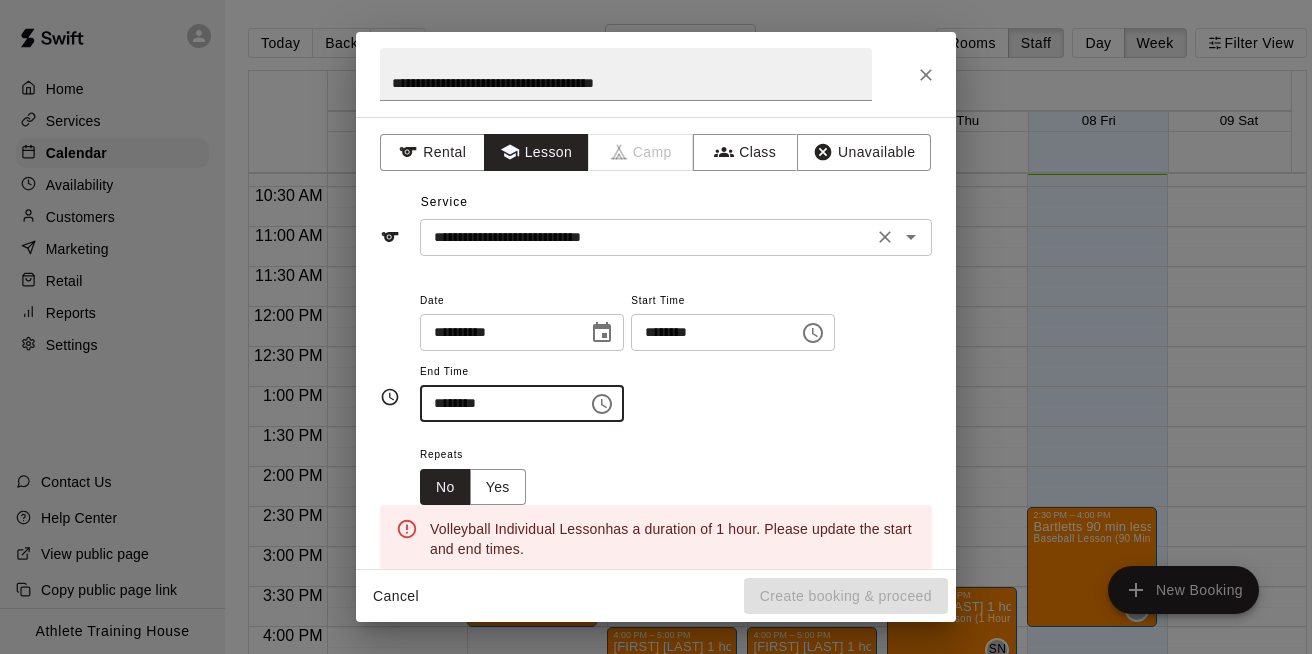 type on "********" 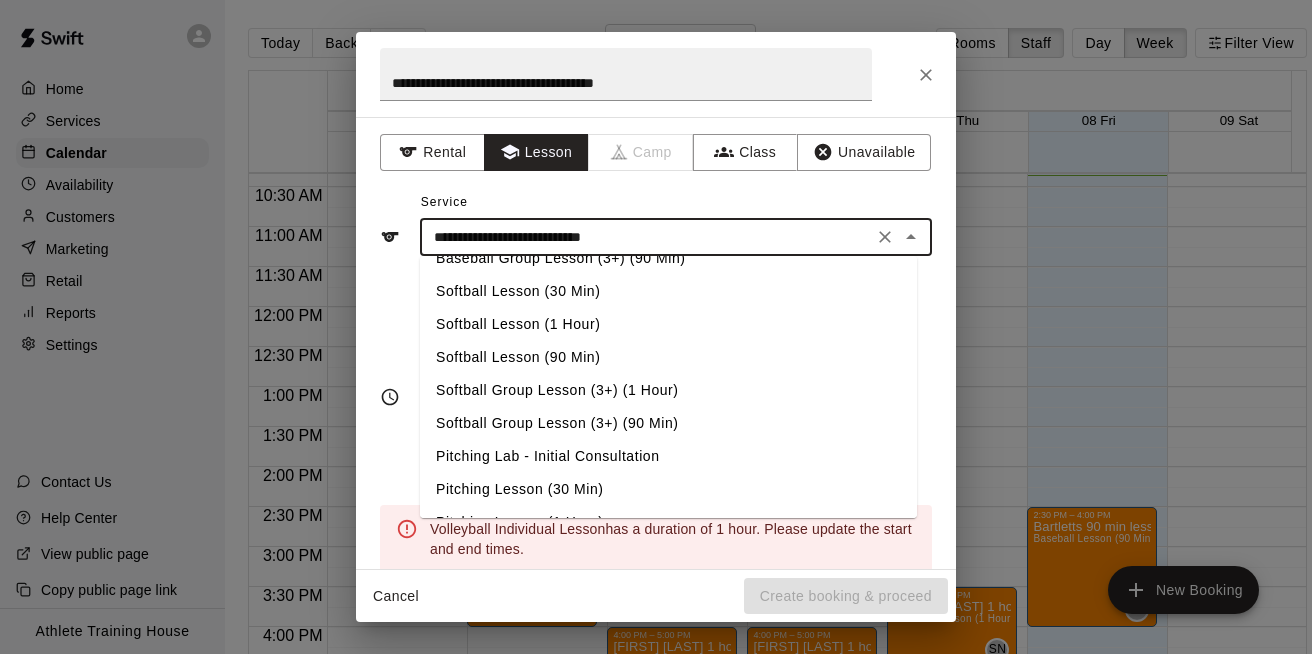 scroll, scrollTop: 0, scrollLeft: 0, axis: both 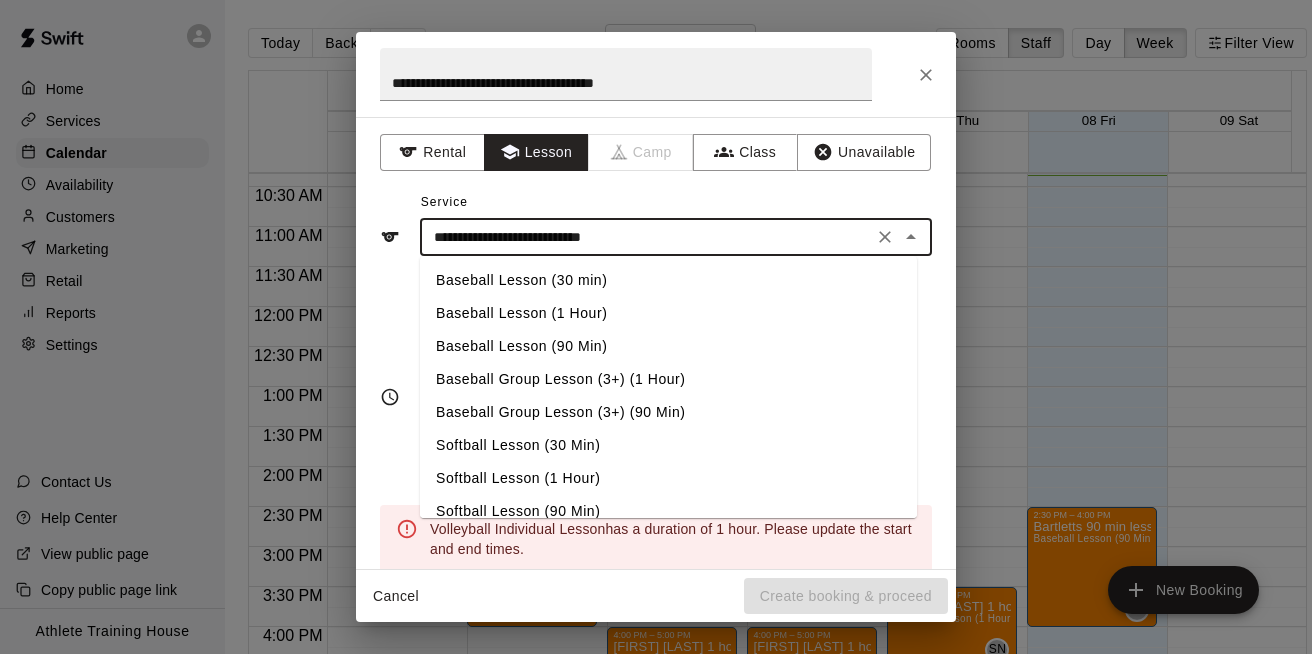 click on "Baseball Lesson (30 min)" at bounding box center [668, 280] 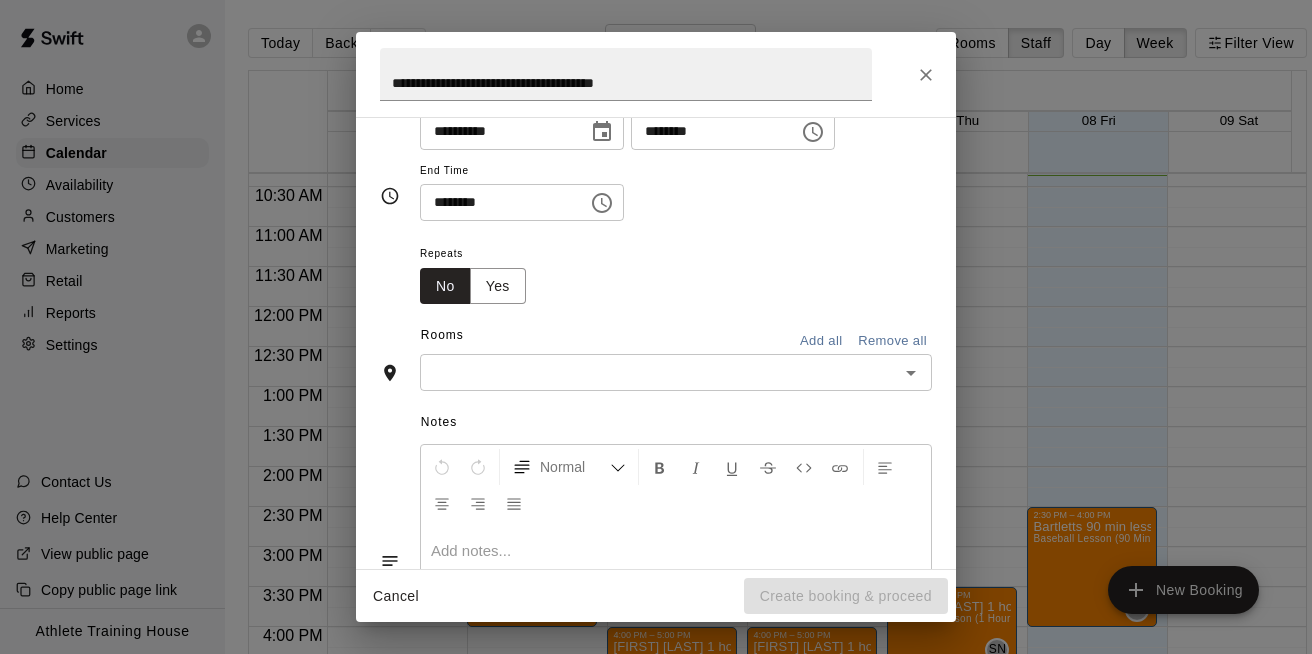 scroll, scrollTop: 0, scrollLeft: 0, axis: both 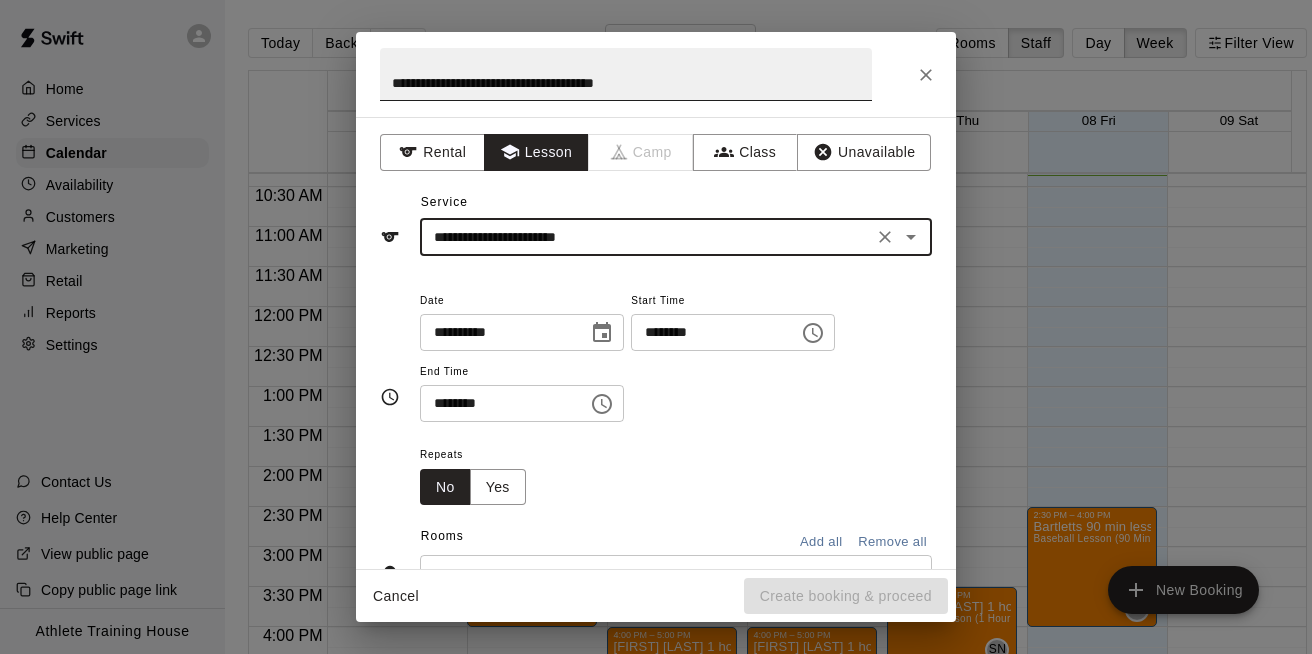 click on "**********" at bounding box center [626, 74] 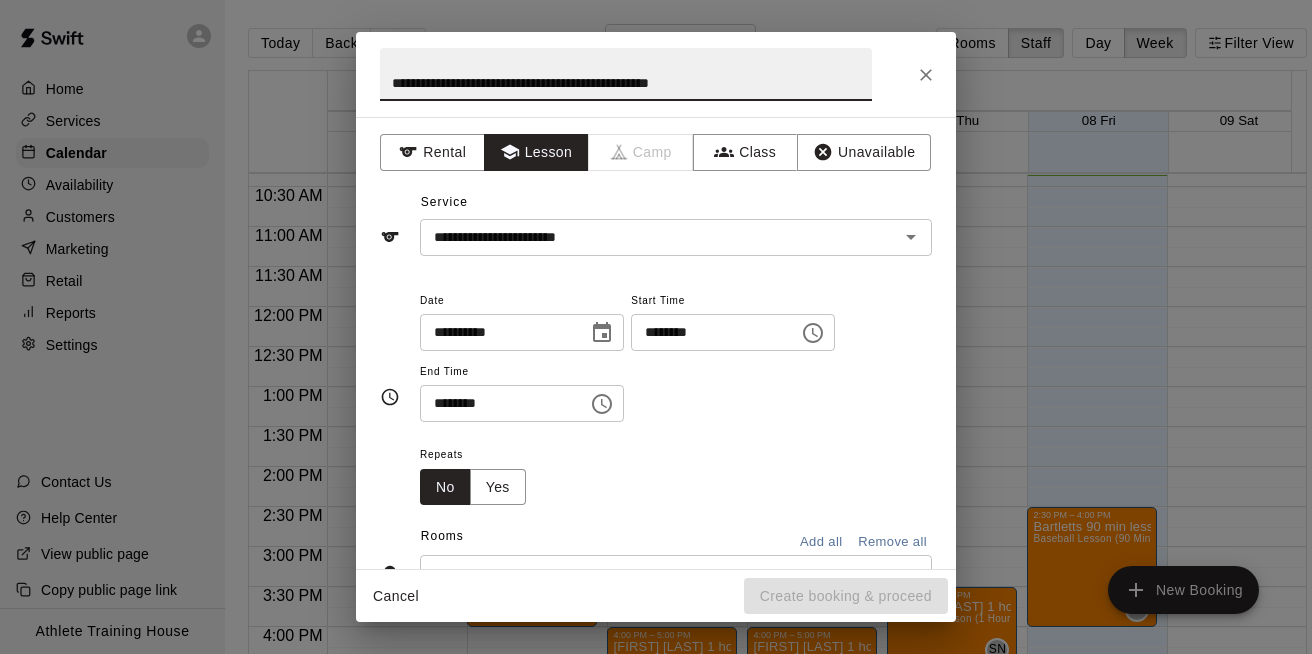 scroll, scrollTop: 301, scrollLeft: 0, axis: vertical 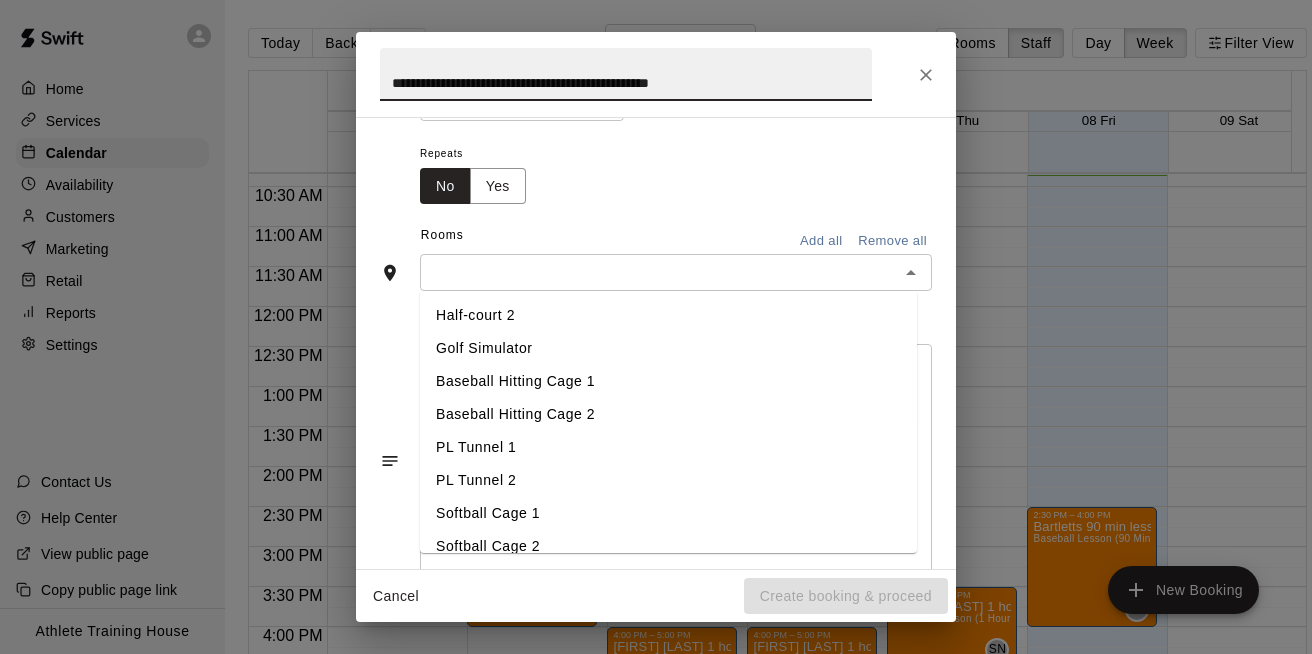type on "**********" 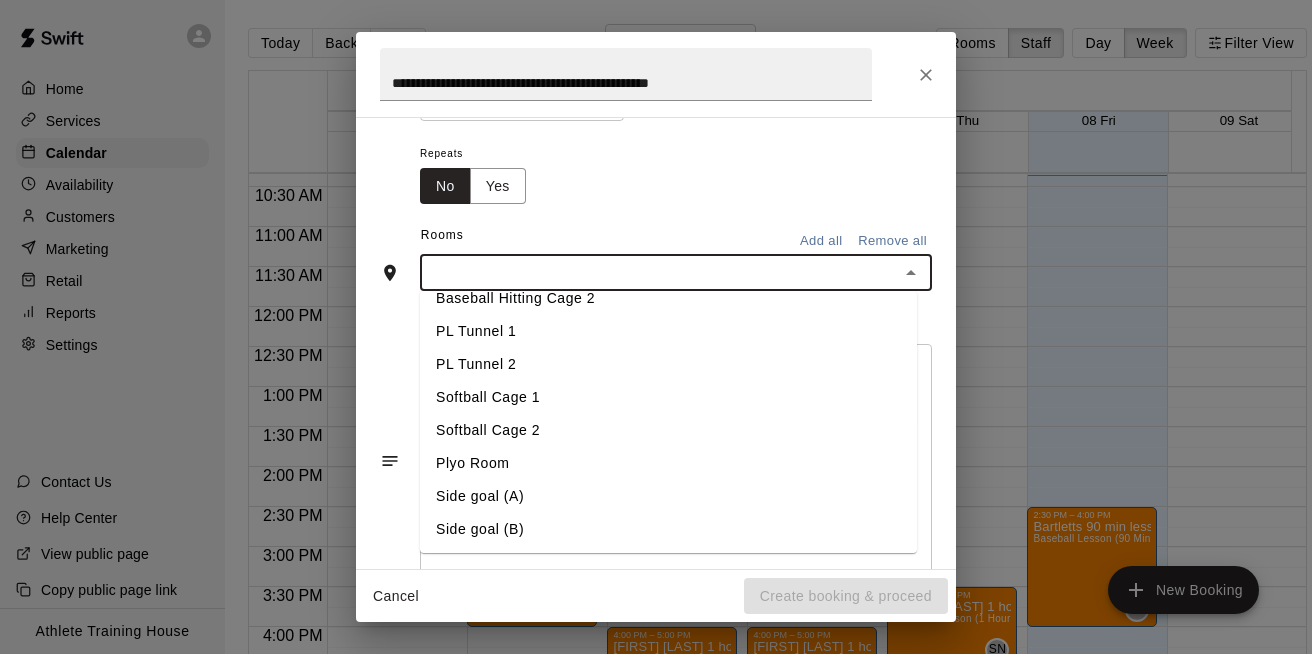 scroll, scrollTop: 0, scrollLeft: 0, axis: both 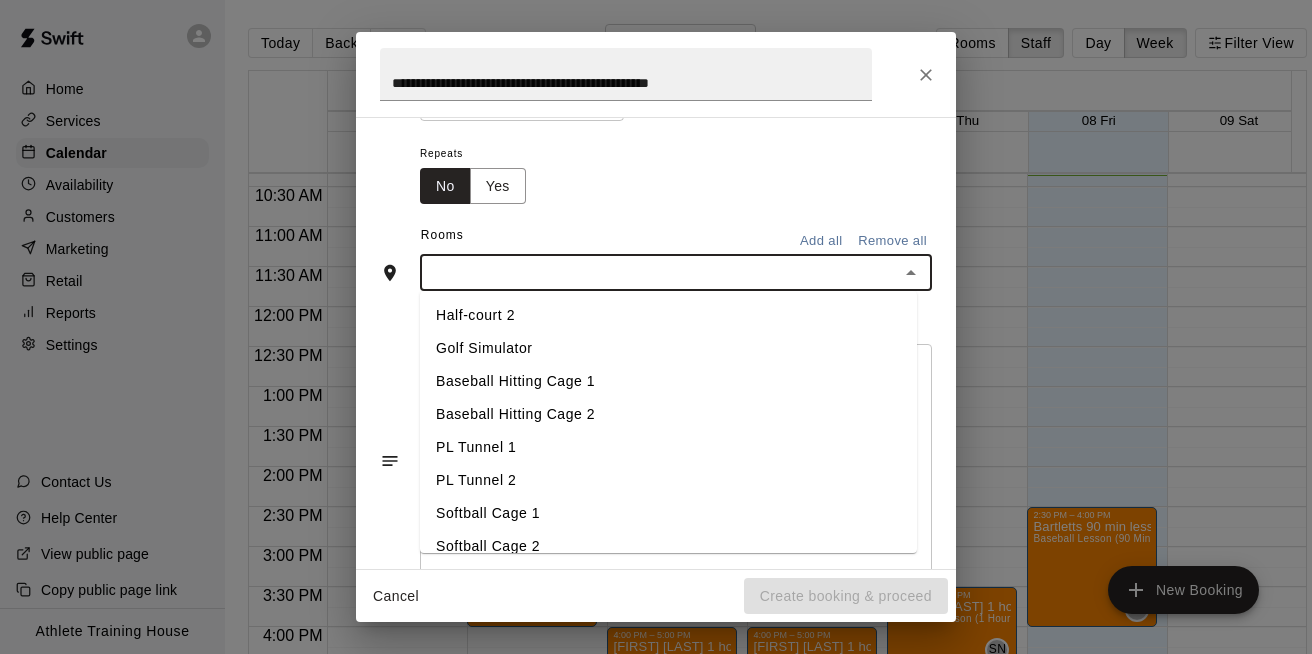click on "Half-court 2" at bounding box center [668, 315] 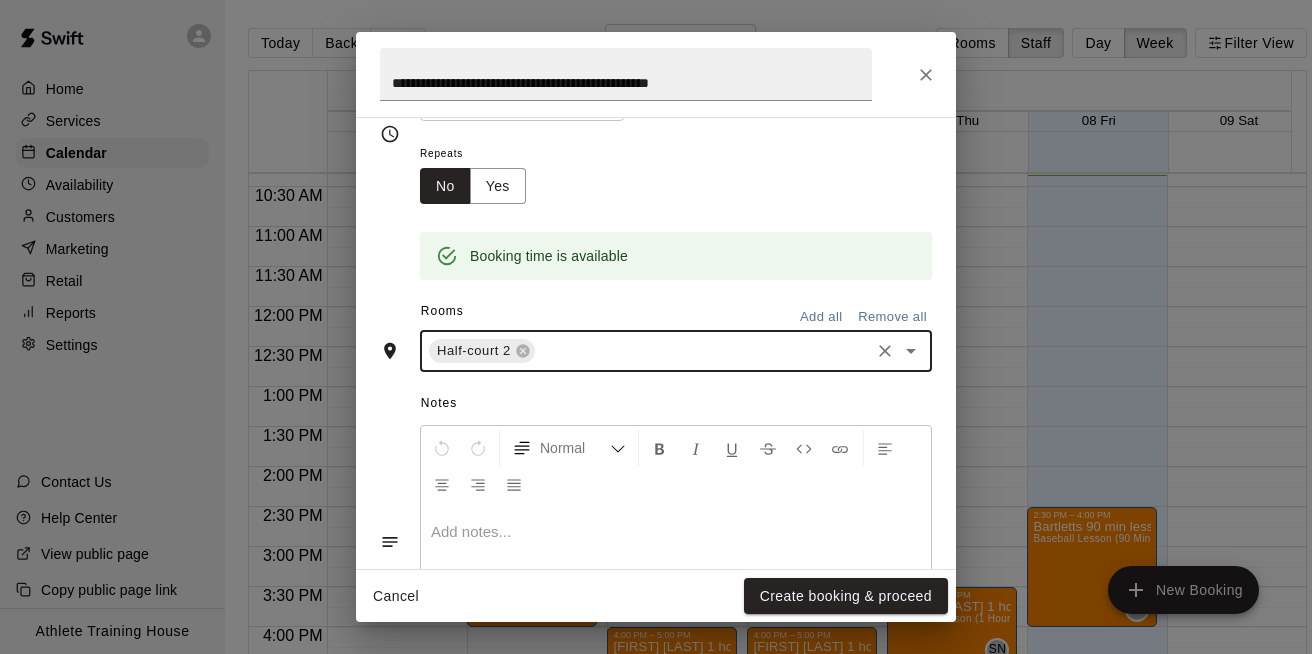 scroll, scrollTop: 427, scrollLeft: 0, axis: vertical 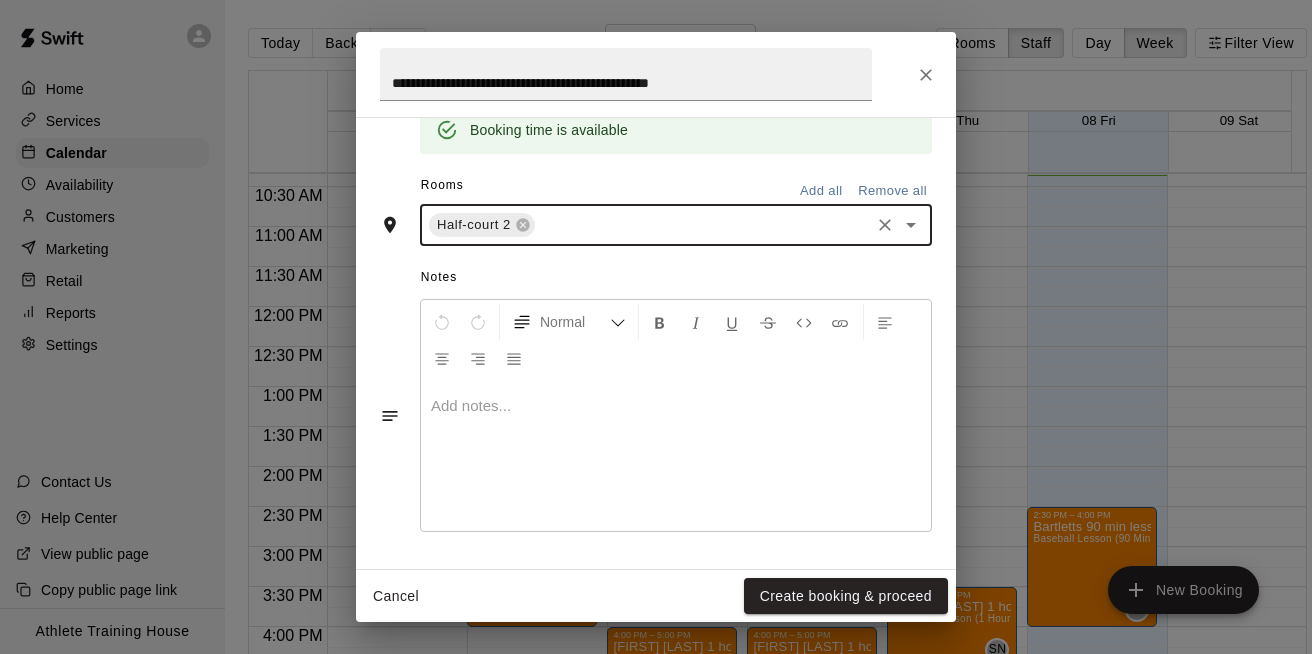 click at bounding box center (676, 456) 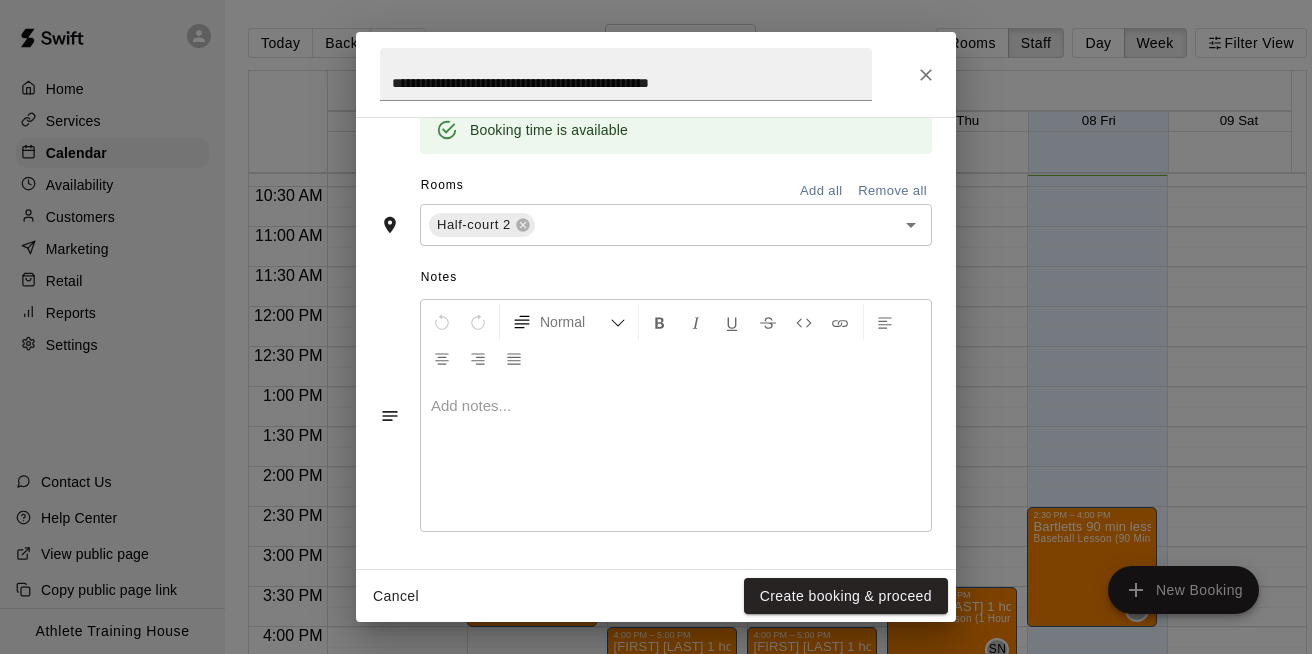 type 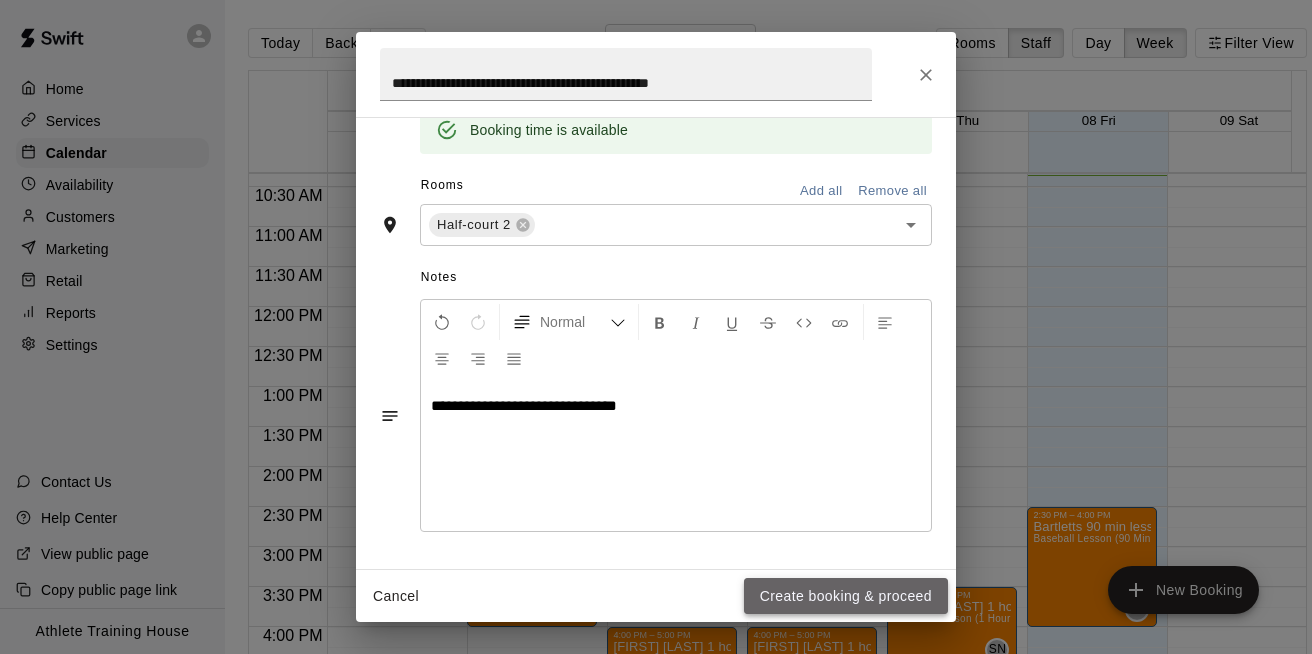 click on "Create booking & proceed" at bounding box center (846, 596) 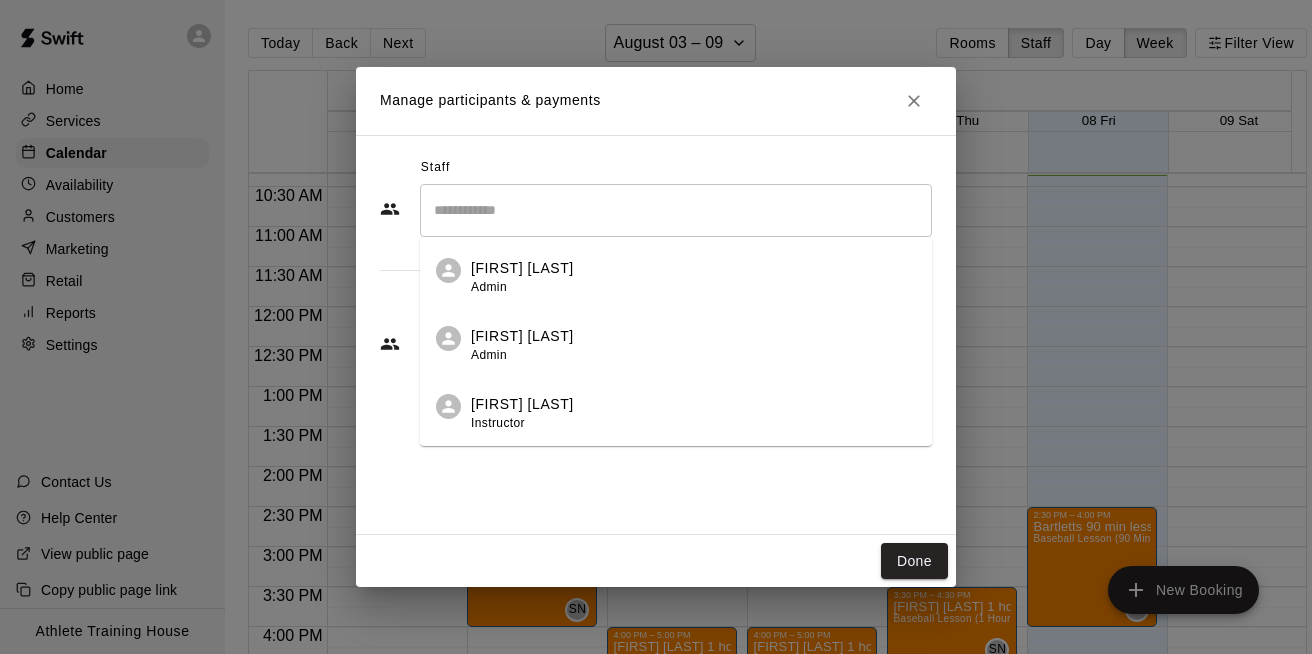 click at bounding box center [676, 210] 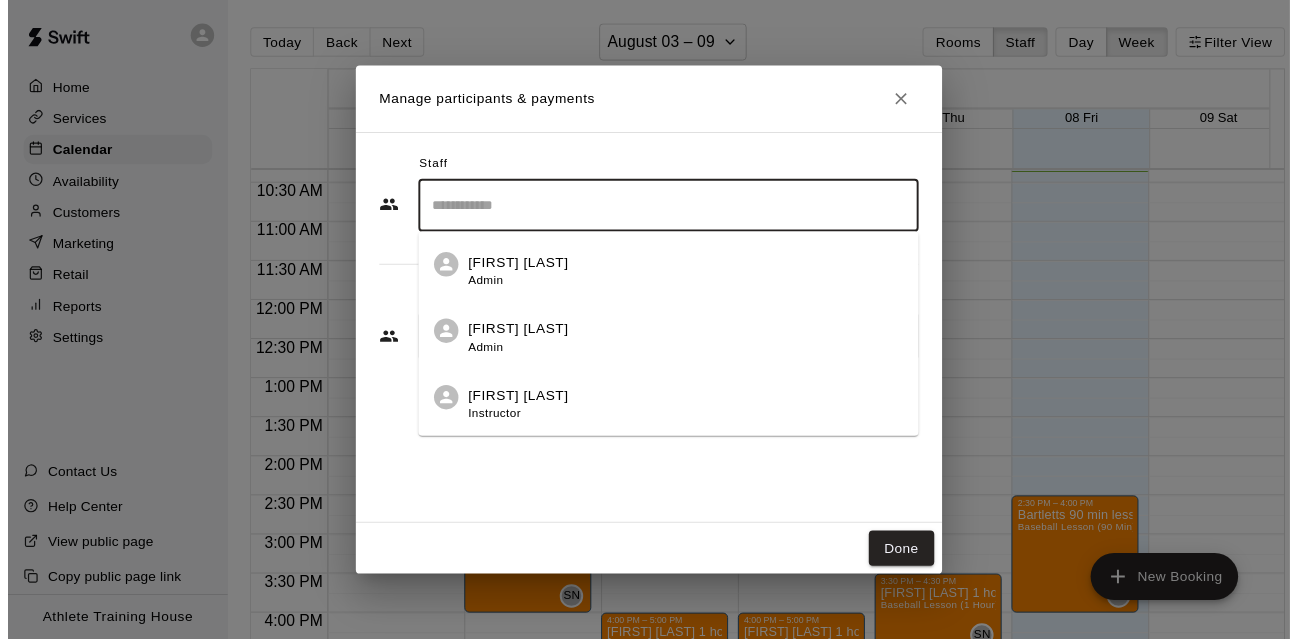 scroll, scrollTop: 199, scrollLeft: 0, axis: vertical 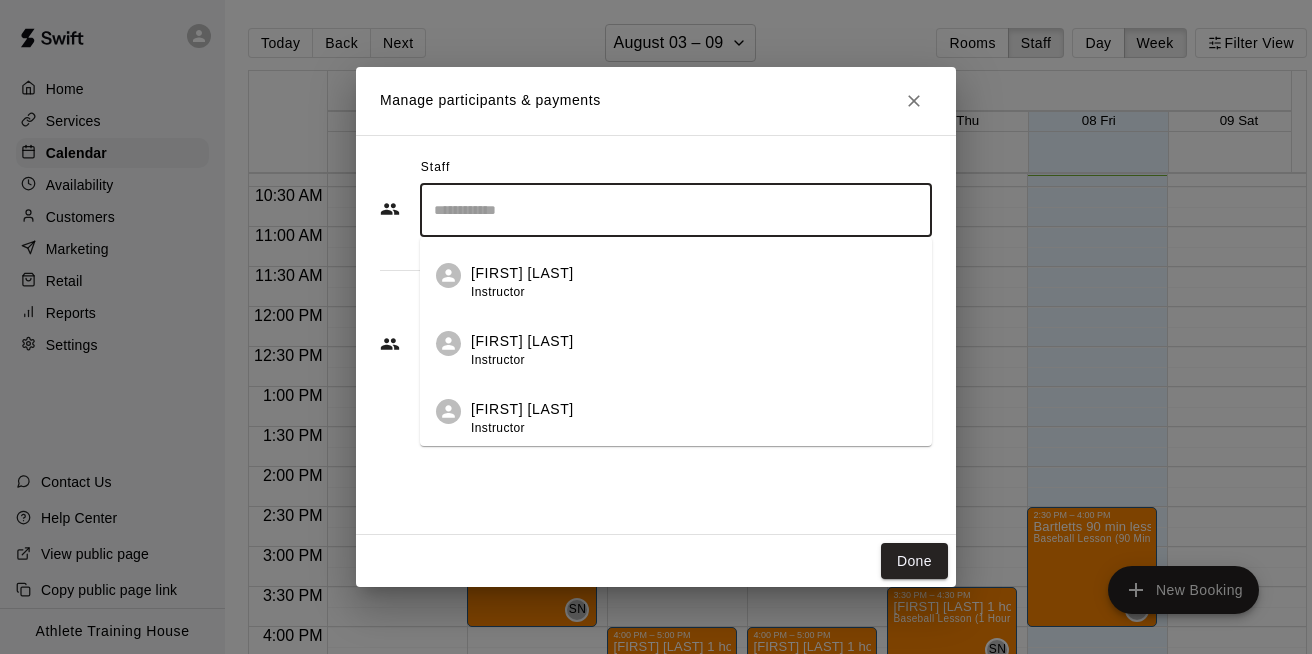 click on "[FIRST] [LAST]" at bounding box center [522, 341] 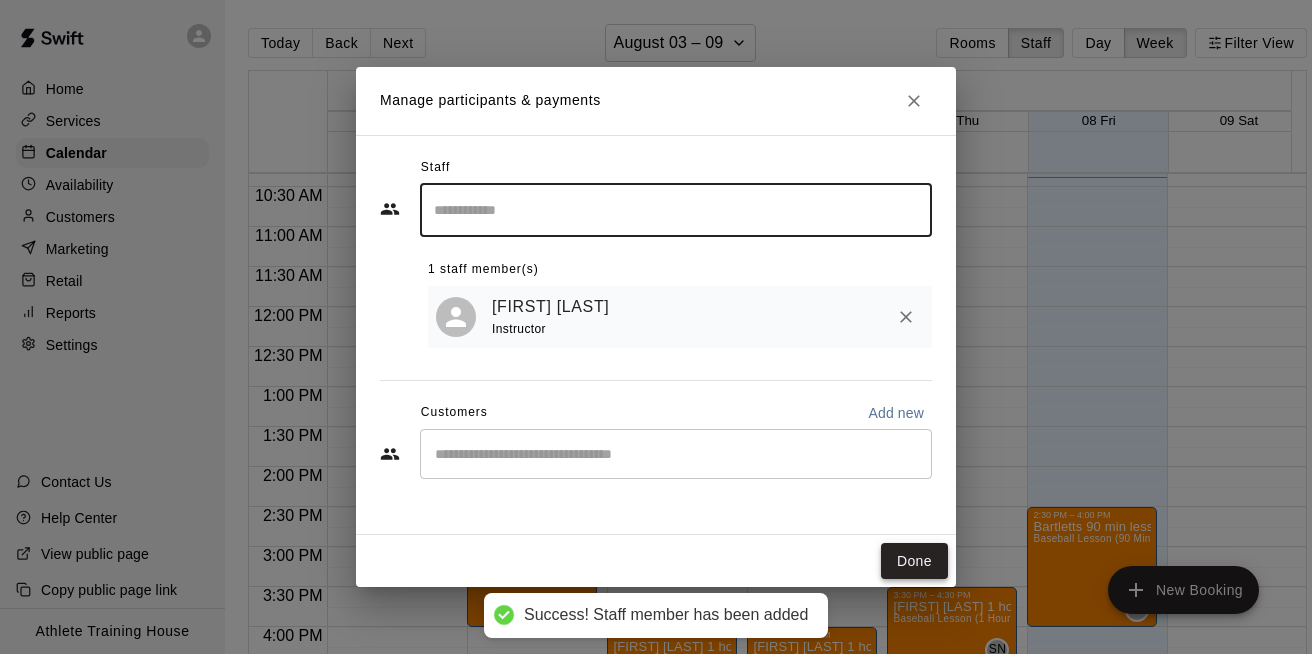 click on "Done" at bounding box center (914, 561) 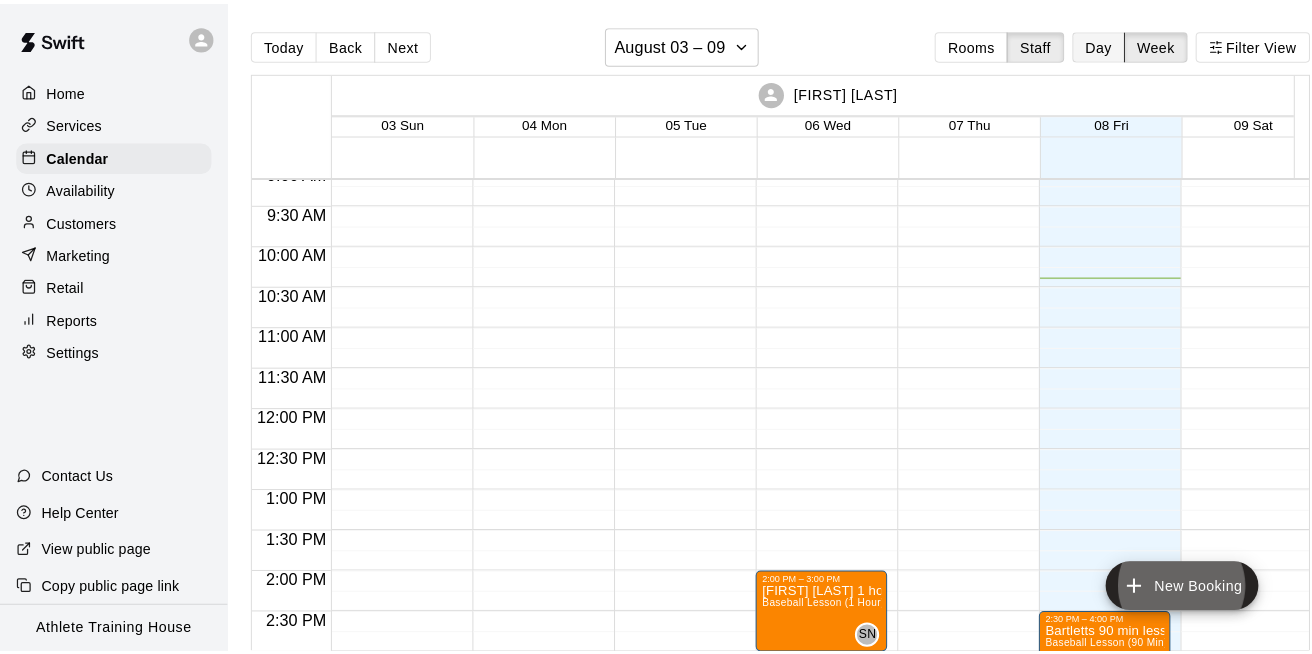 scroll, scrollTop: 727, scrollLeft: 0, axis: vertical 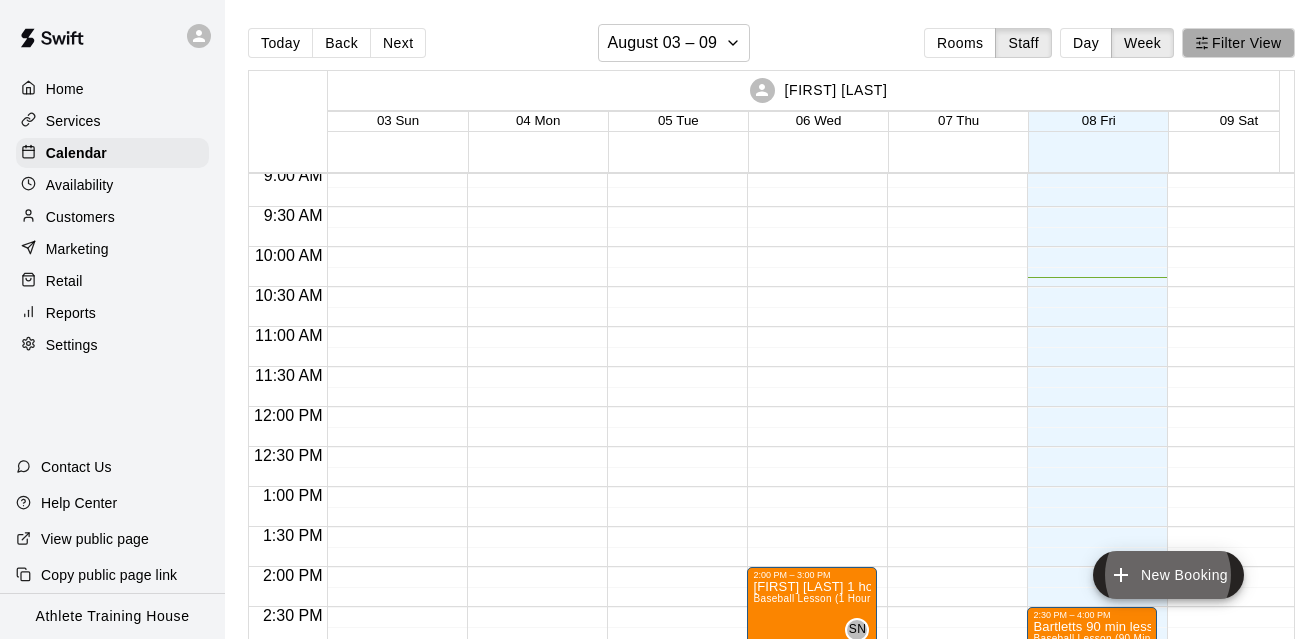 click on "Filter View" at bounding box center [1238, 43] 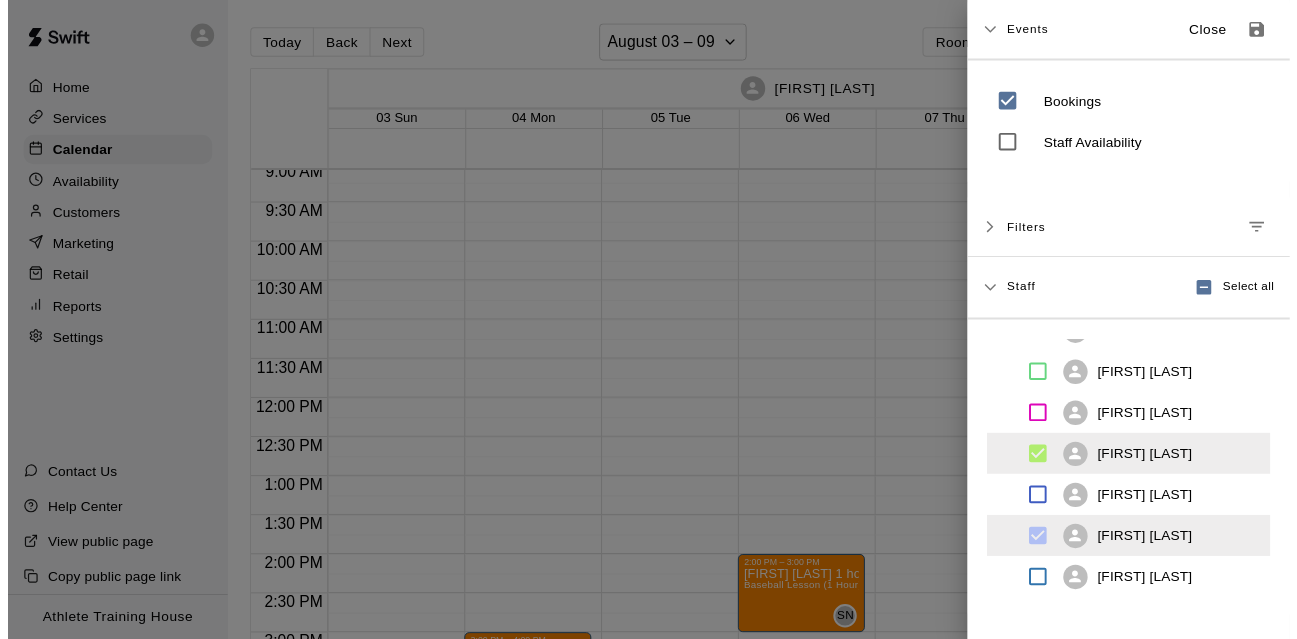 scroll, scrollTop: 140, scrollLeft: 0, axis: vertical 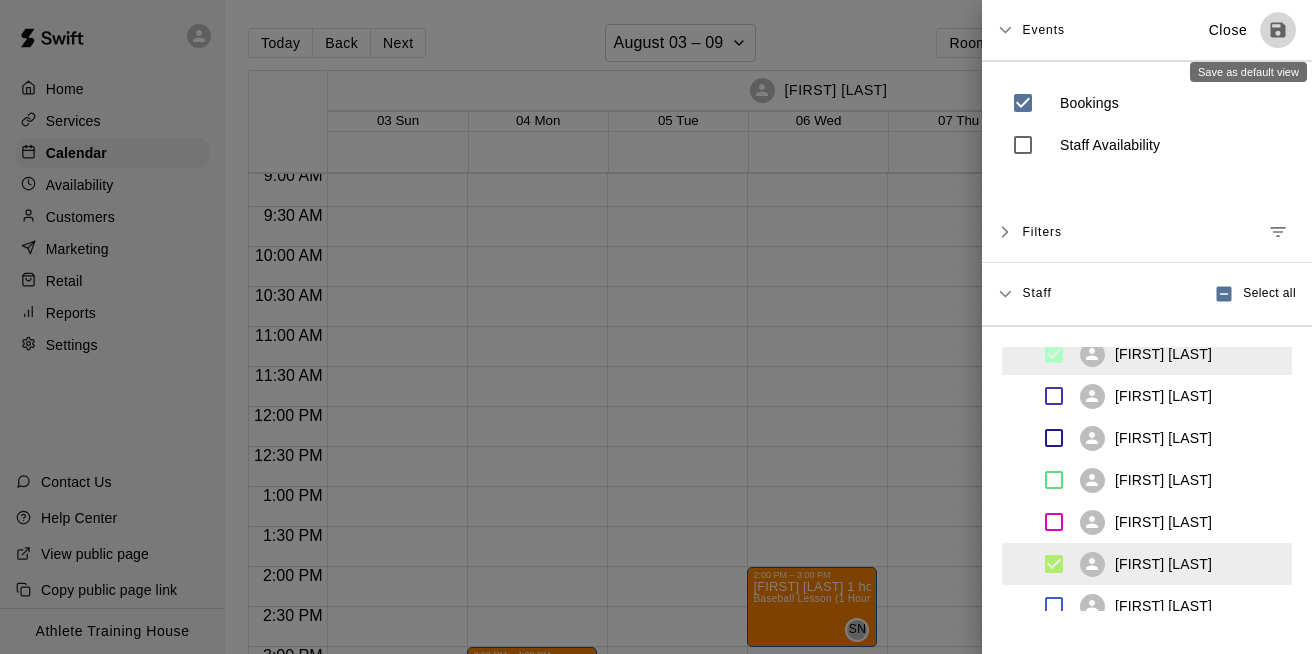 click 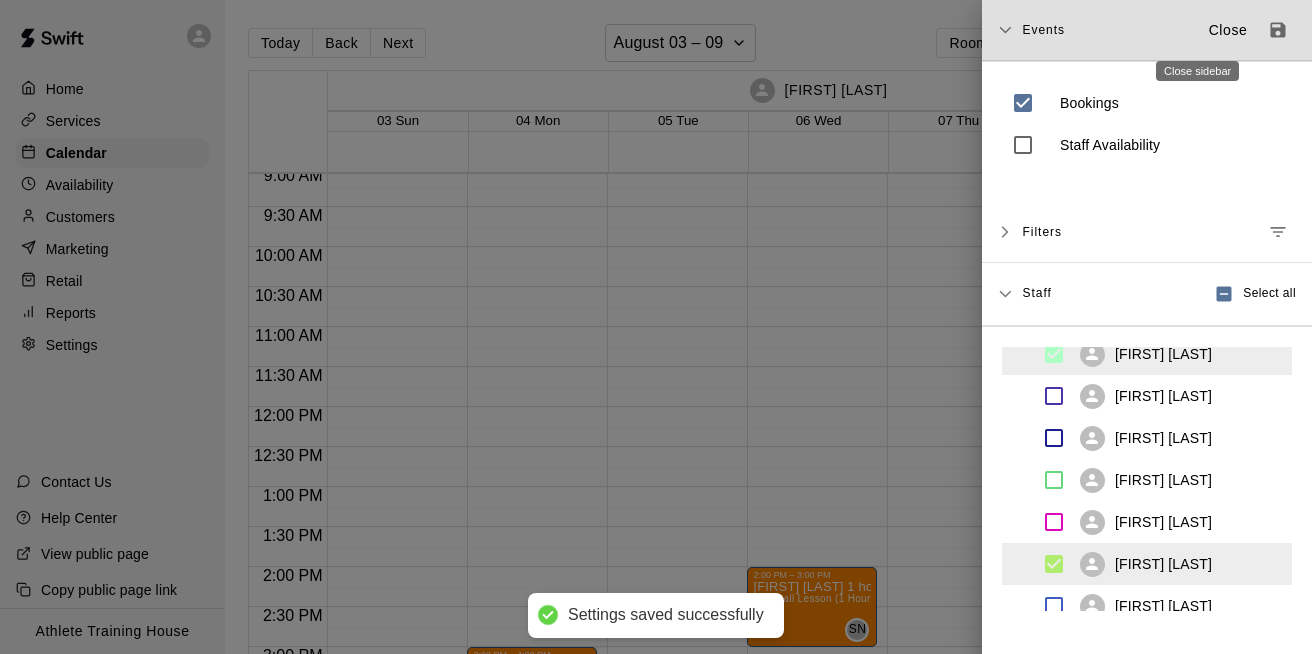 click on "Close" at bounding box center [1228, 30] 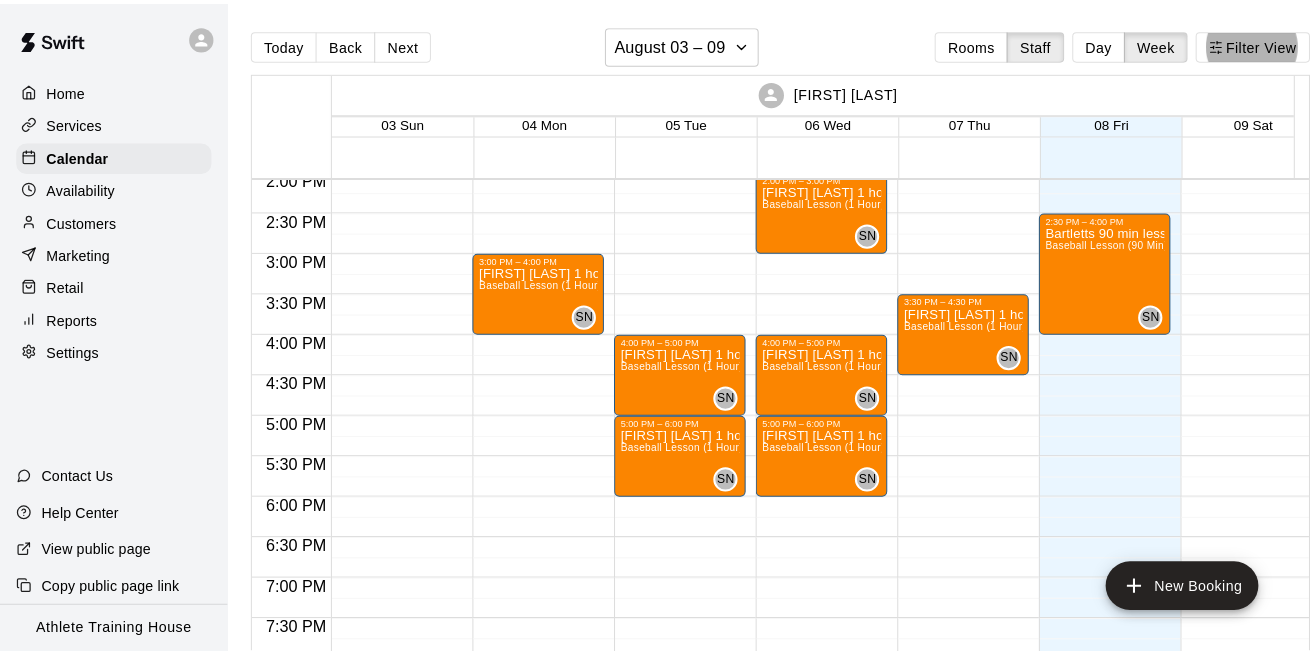 scroll, scrollTop: 1027, scrollLeft: 0, axis: vertical 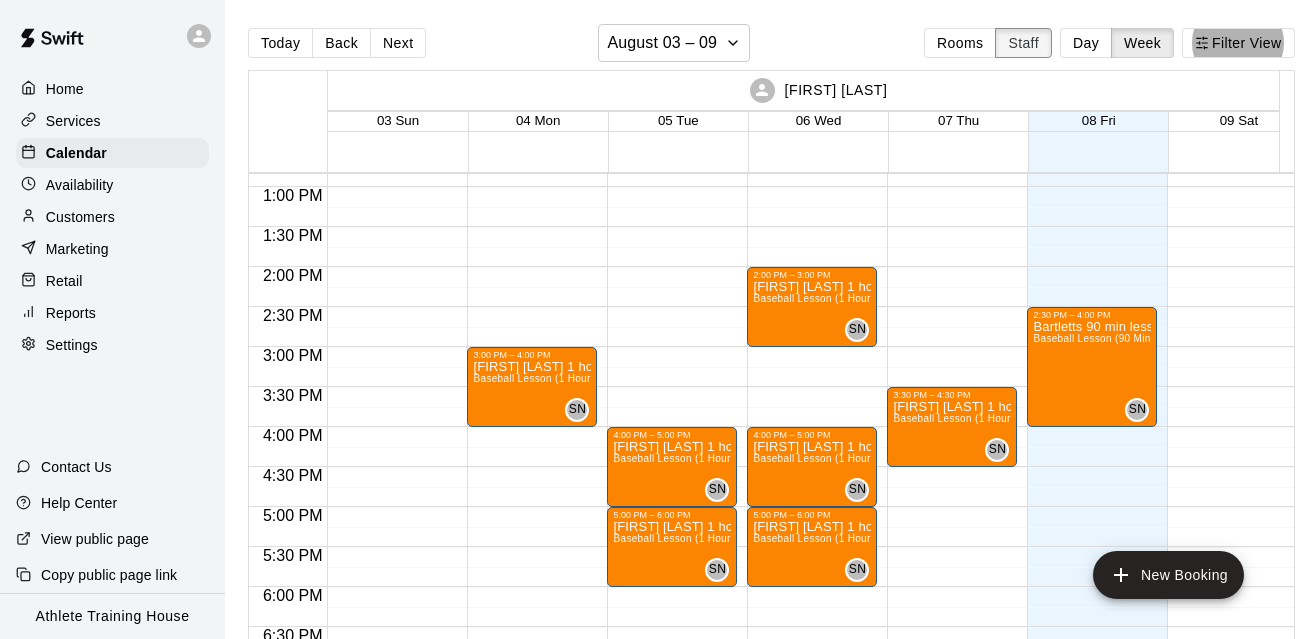 click on "Staff" at bounding box center [1023, 43] 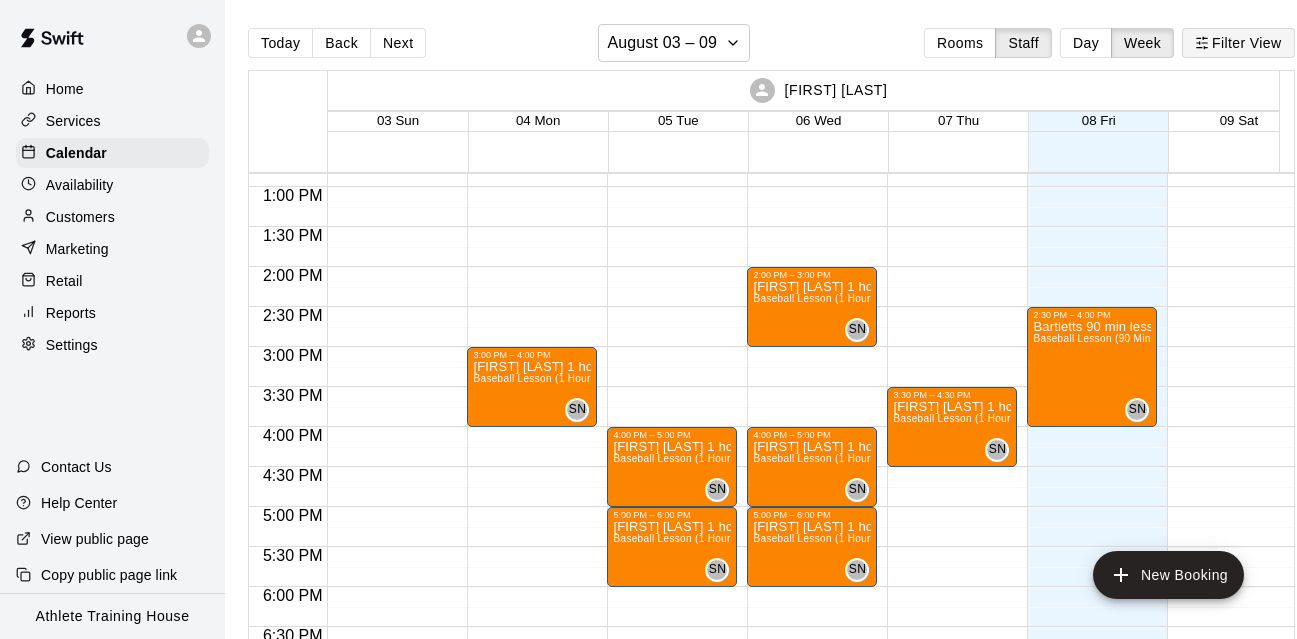 click on "Filter View" at bounding box center [1238, 43] 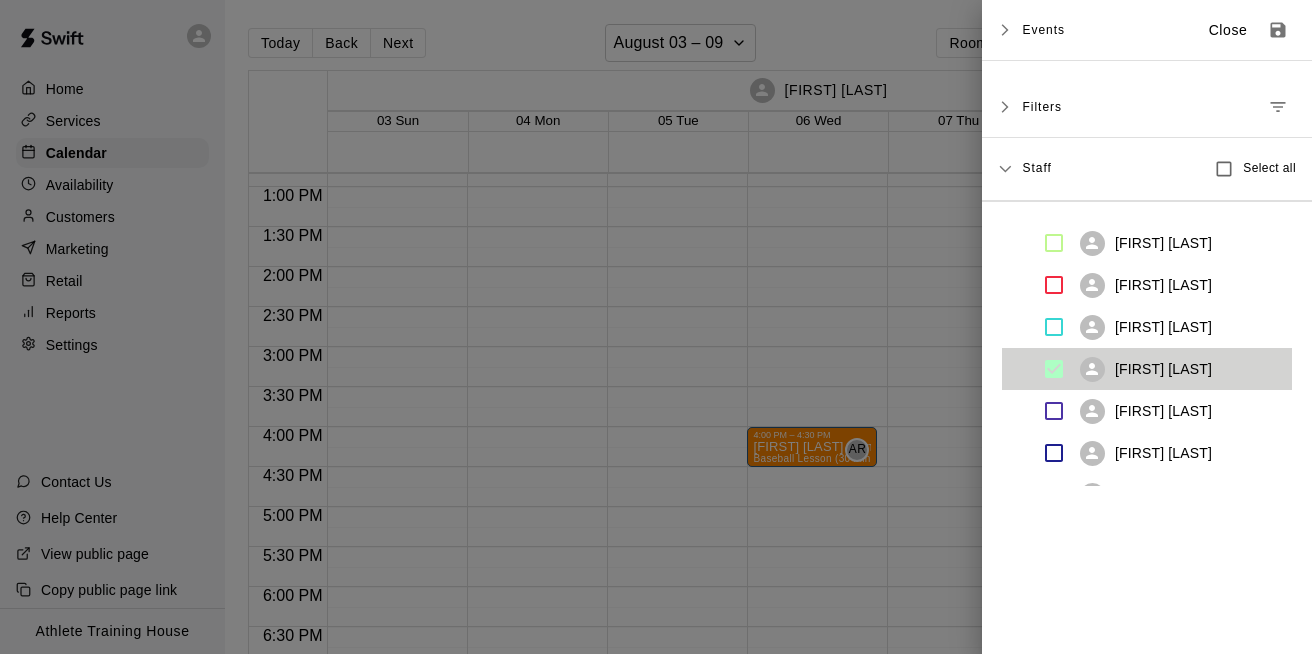 scroll, scrollTop: 200, scrollLeft: 0, axis: vertical 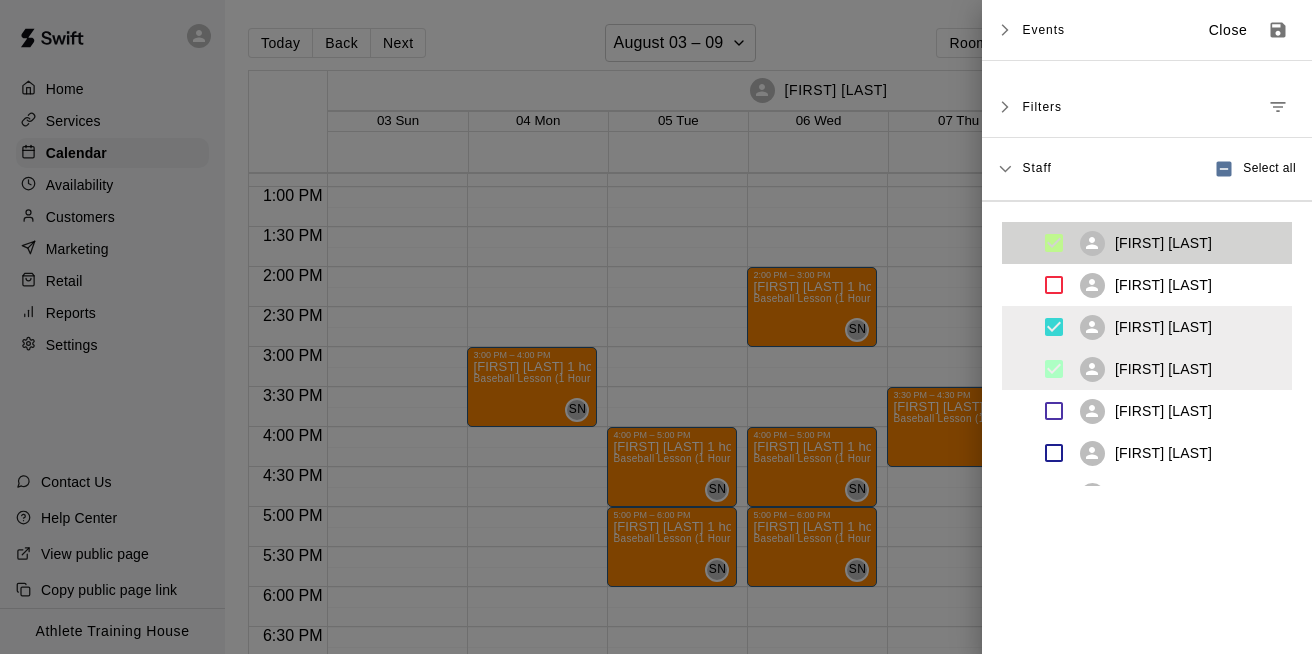 click on "Filters" at bounding box center [1042, 107] 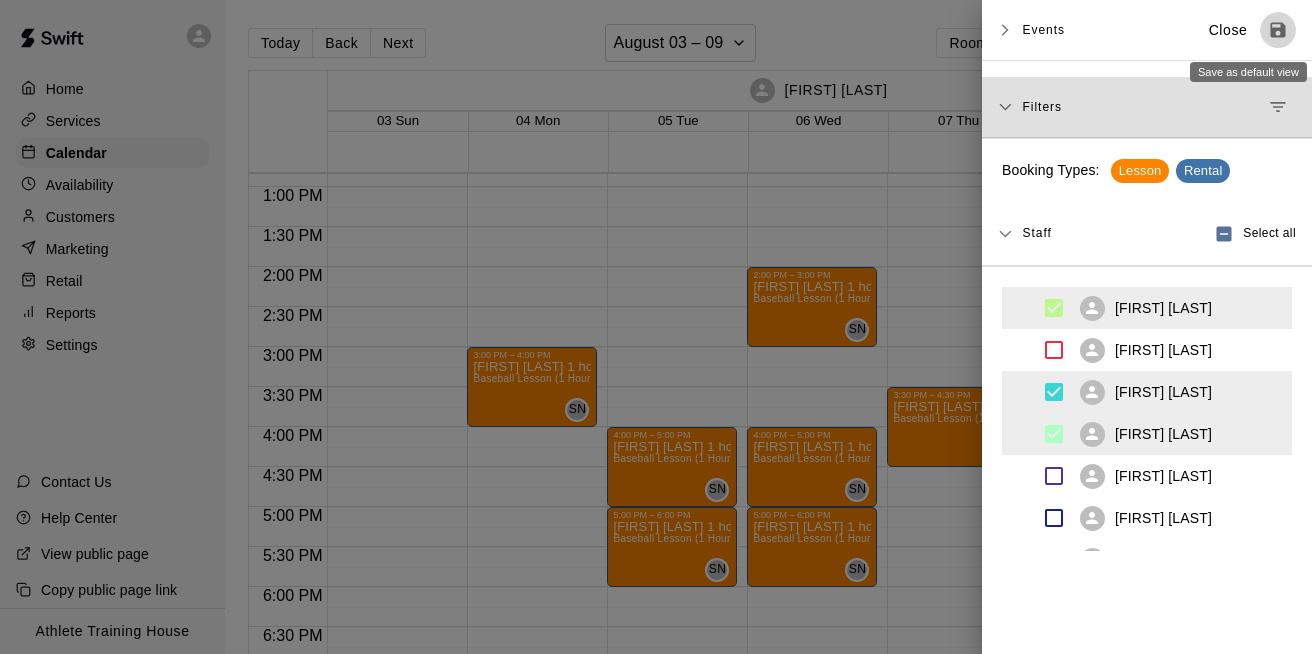 click 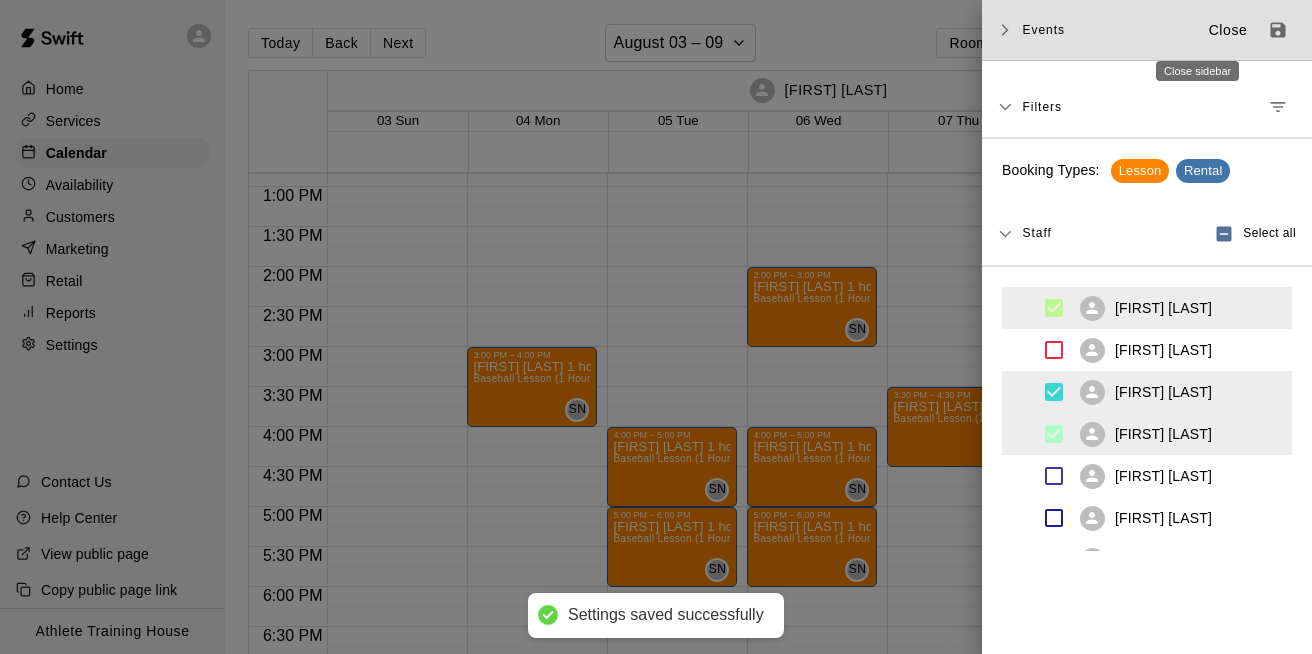 click on "Close" at bounding box center (1228, 30) 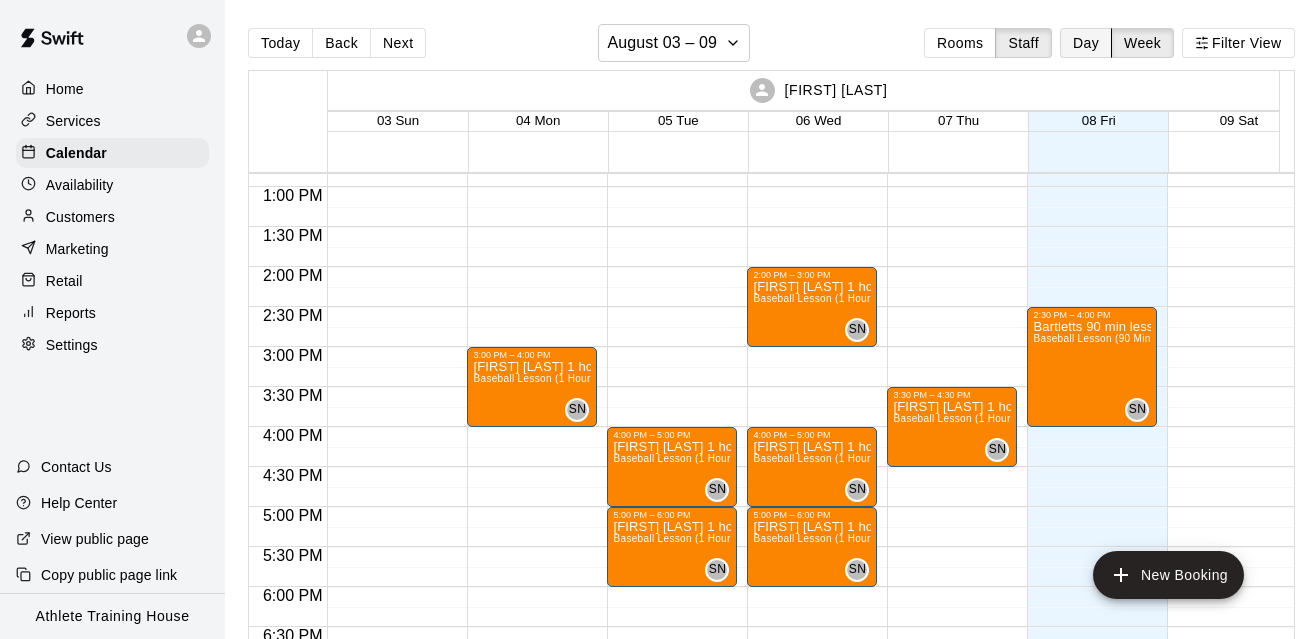 click on "Day" at bounding box center [1086, 43] 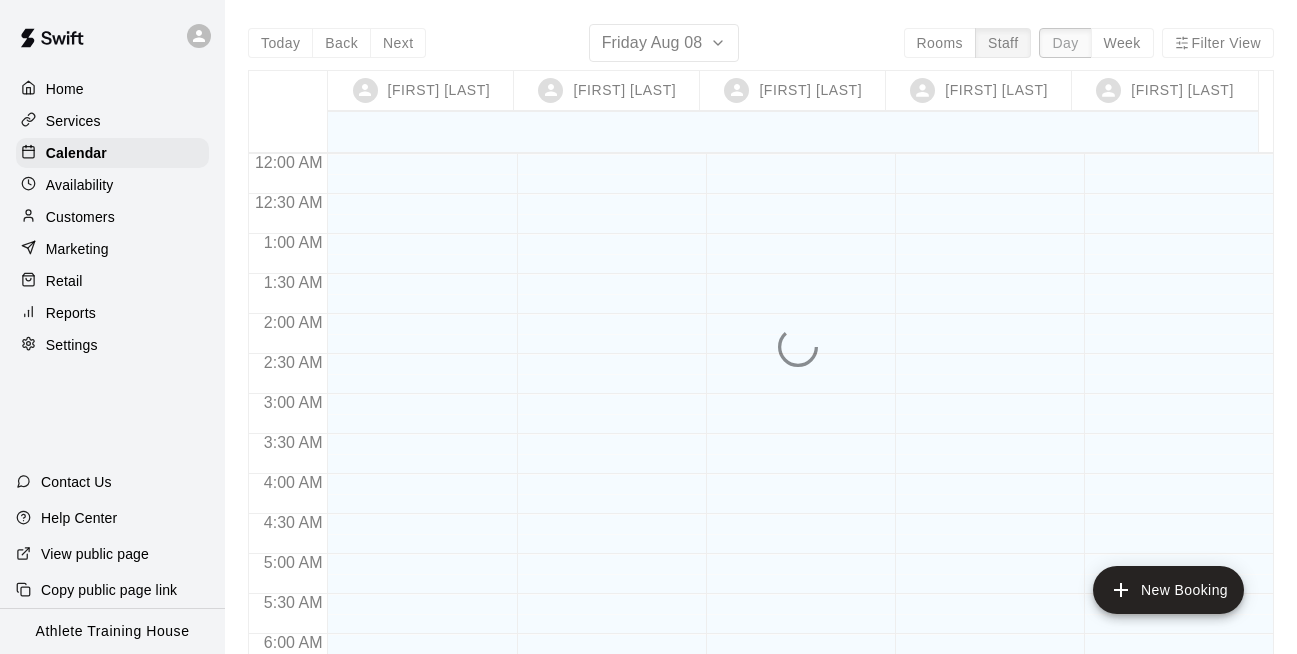 scroll, scrollTop: 832, scrollLeft: 0, axis: vertical 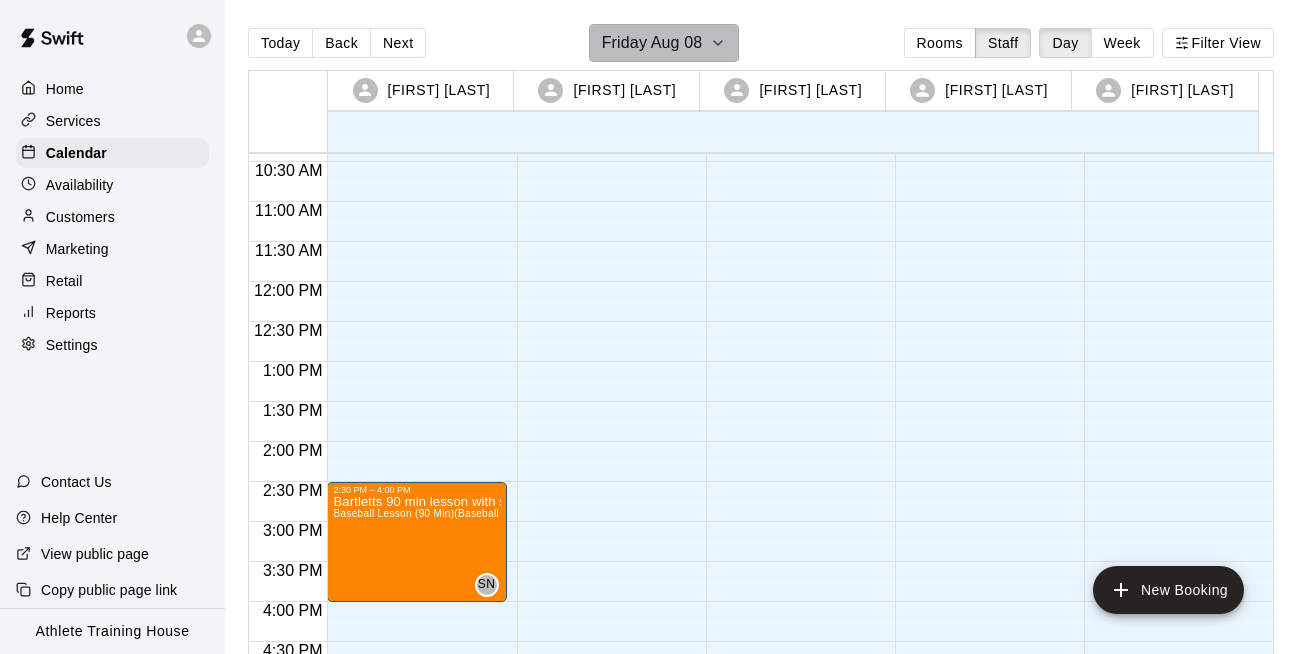 click on "Friday Aug 08" at bounding box center [652, 43] 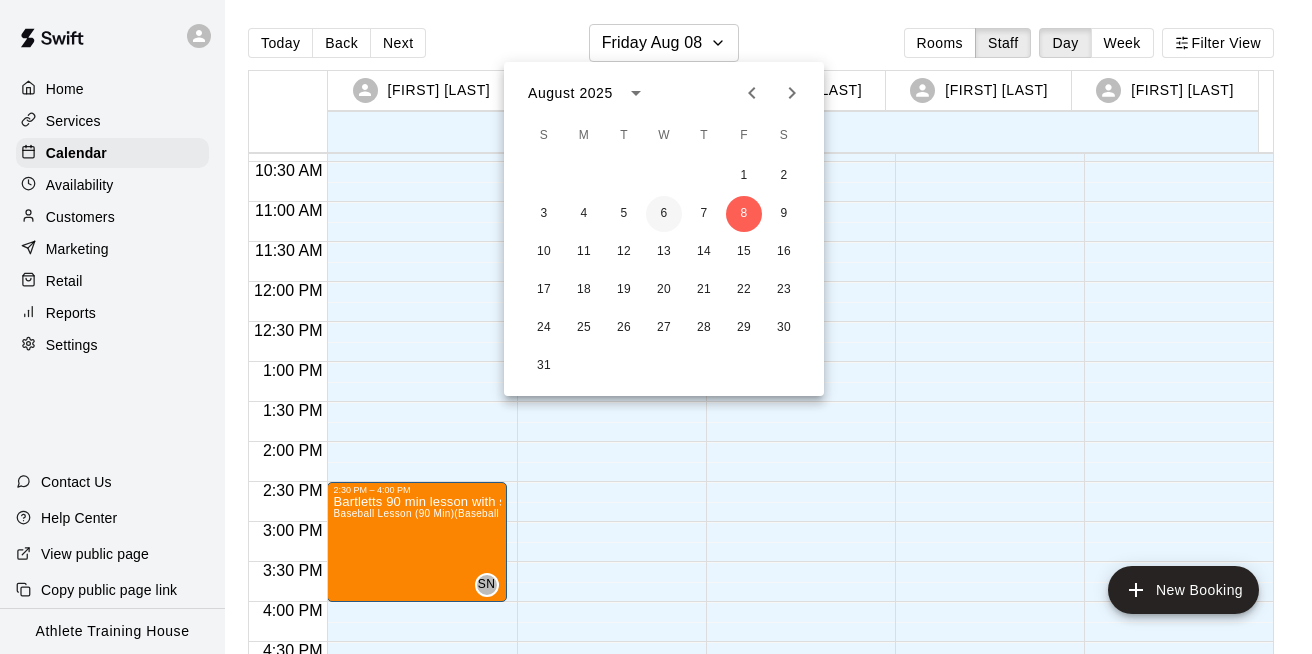 click on "6" at bounding box center [664, 214] 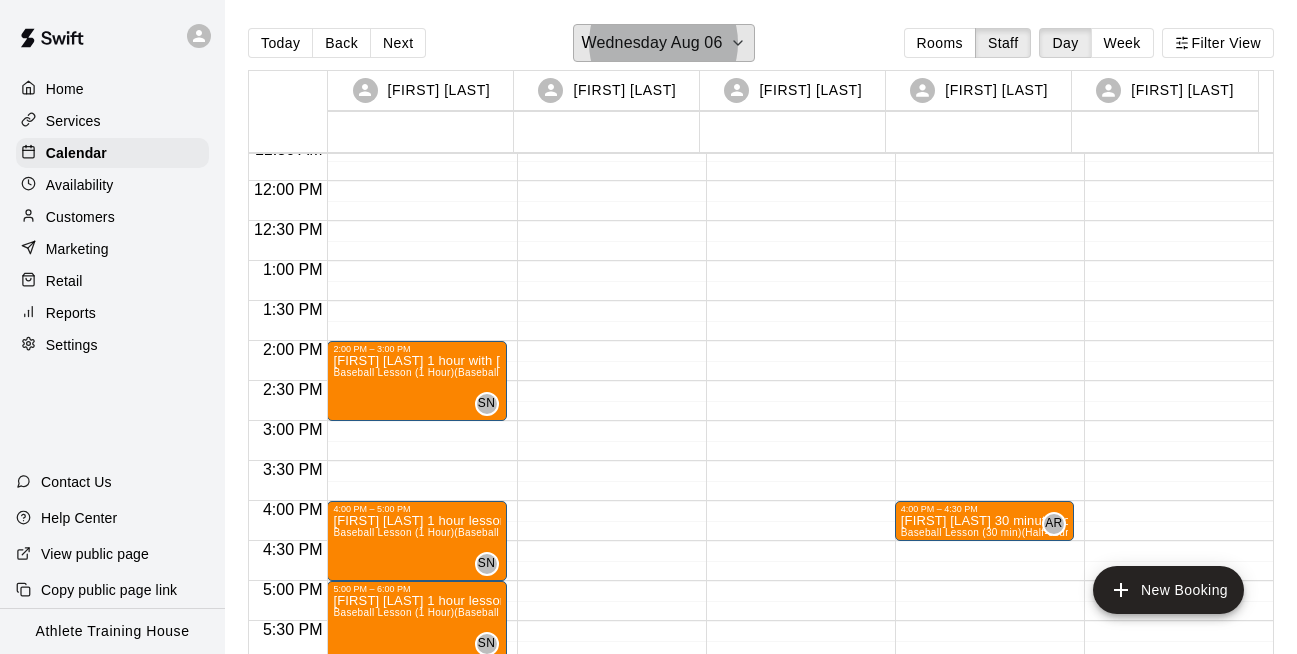 scroll, scrollTop: 1033, scrollLeft: 0, axis: vertical 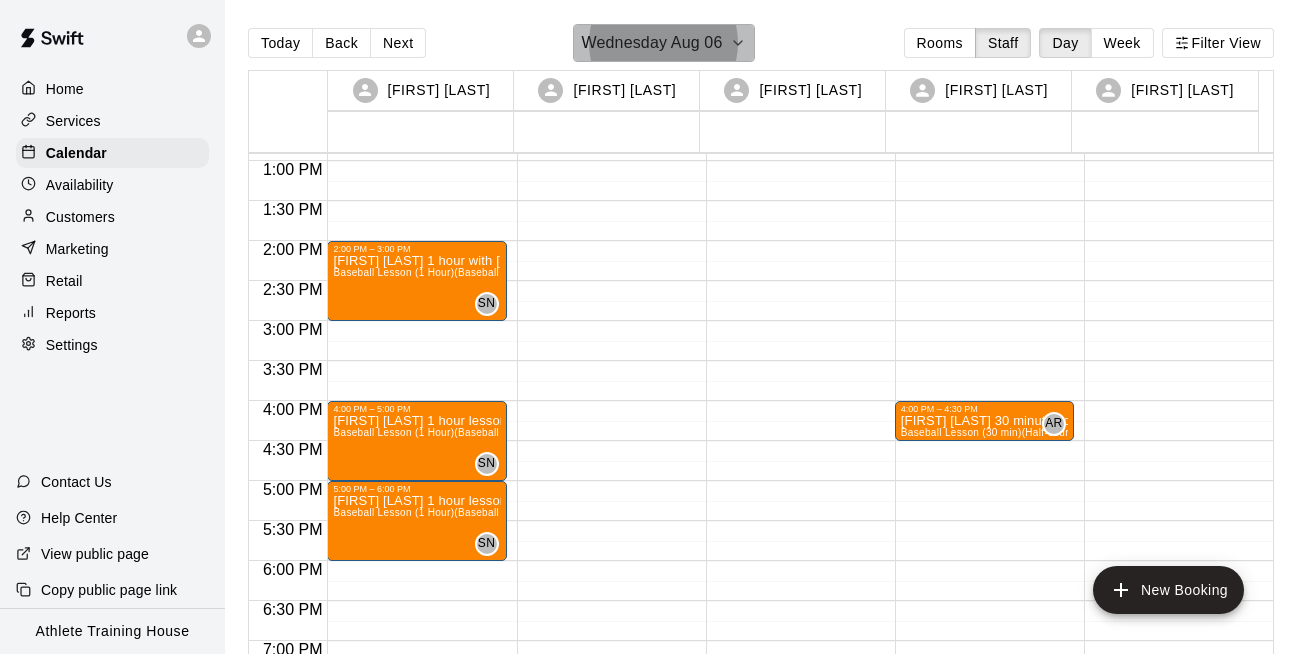 click on "Wednesday Aug 06" at bounding box center (664, 43) 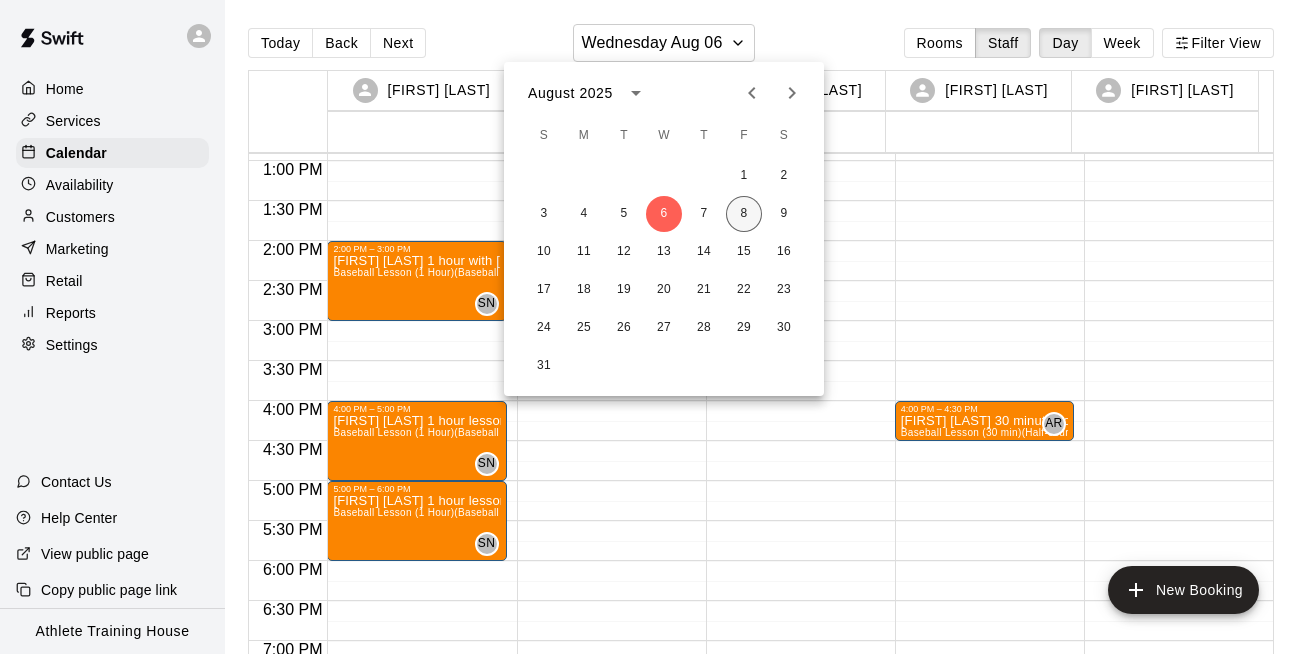 click on "8" at bounding box center (744, 214) 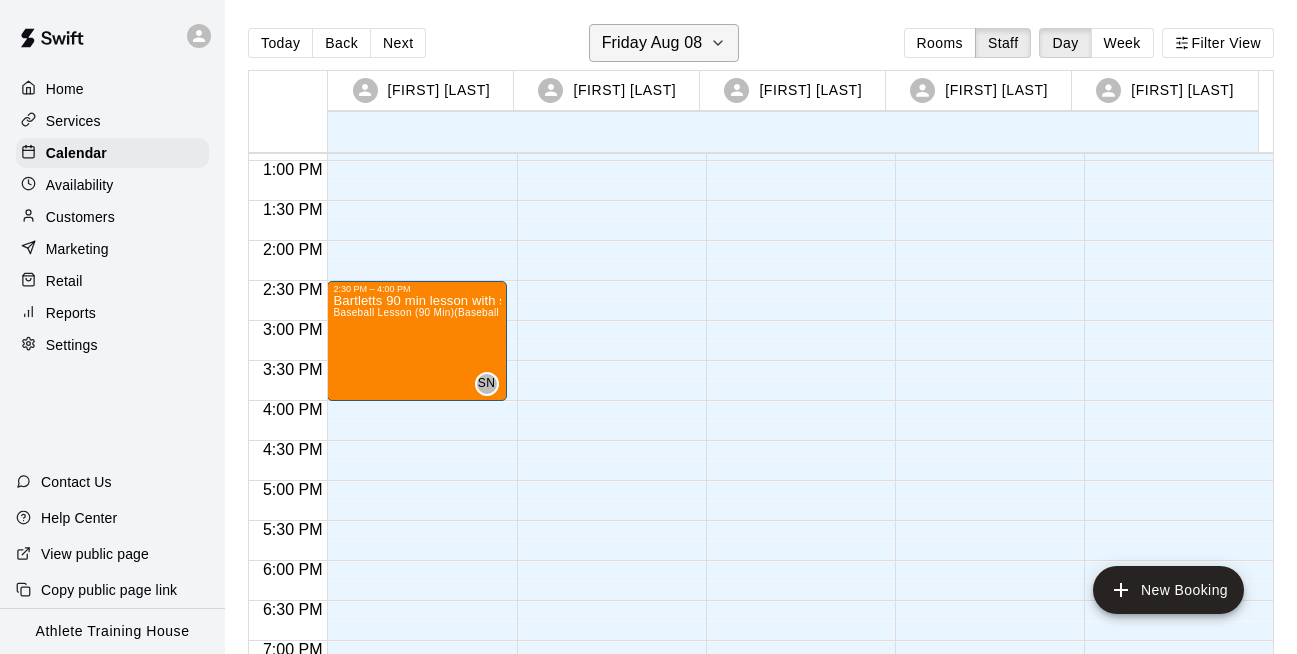 click 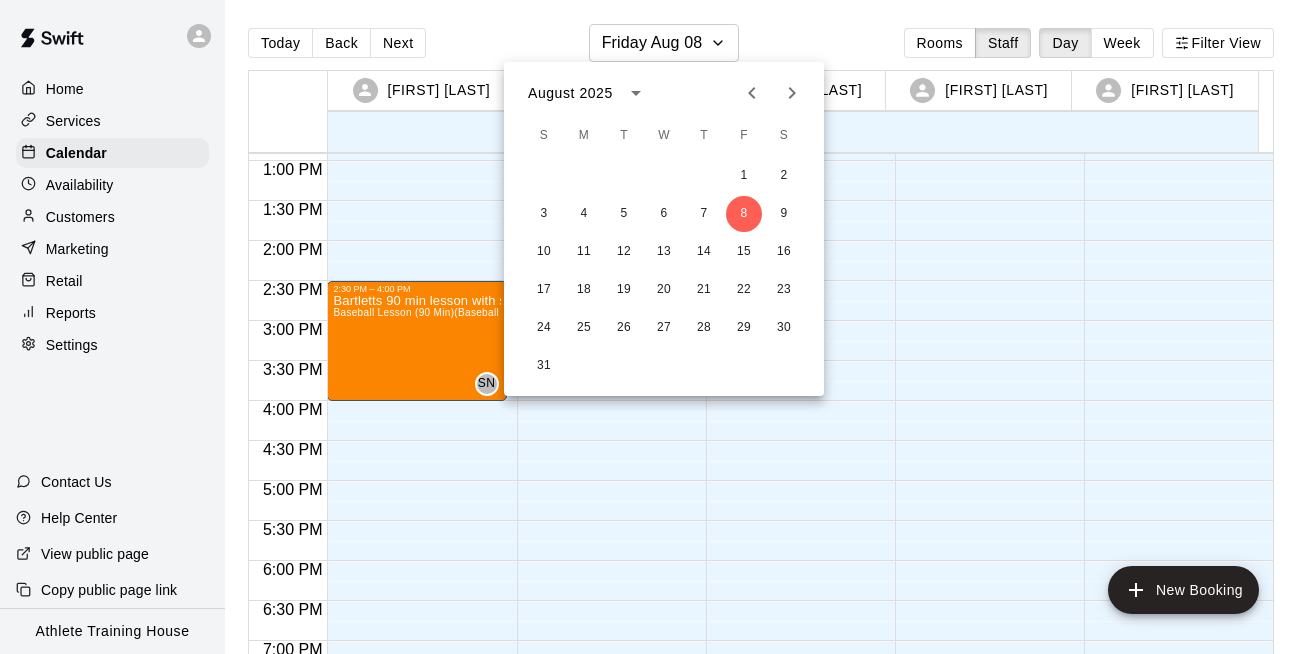 click at bounding box center [656, 327] 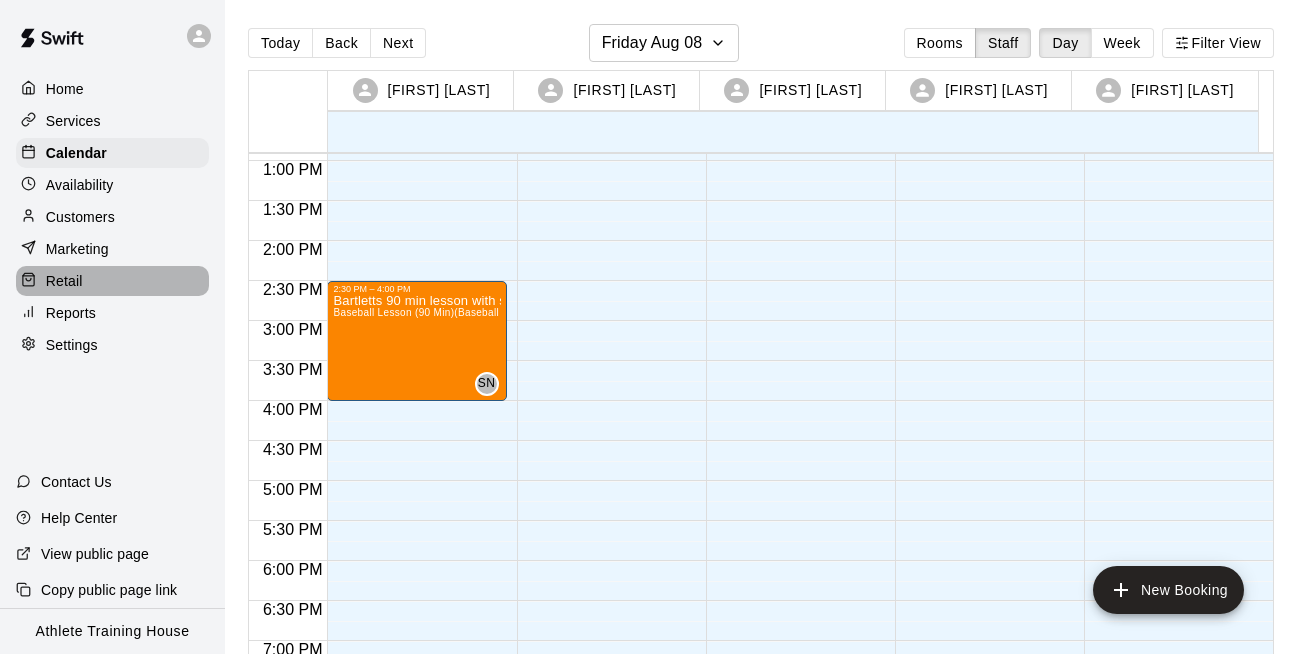 click on "Retail" at bounding box center [64, 281] 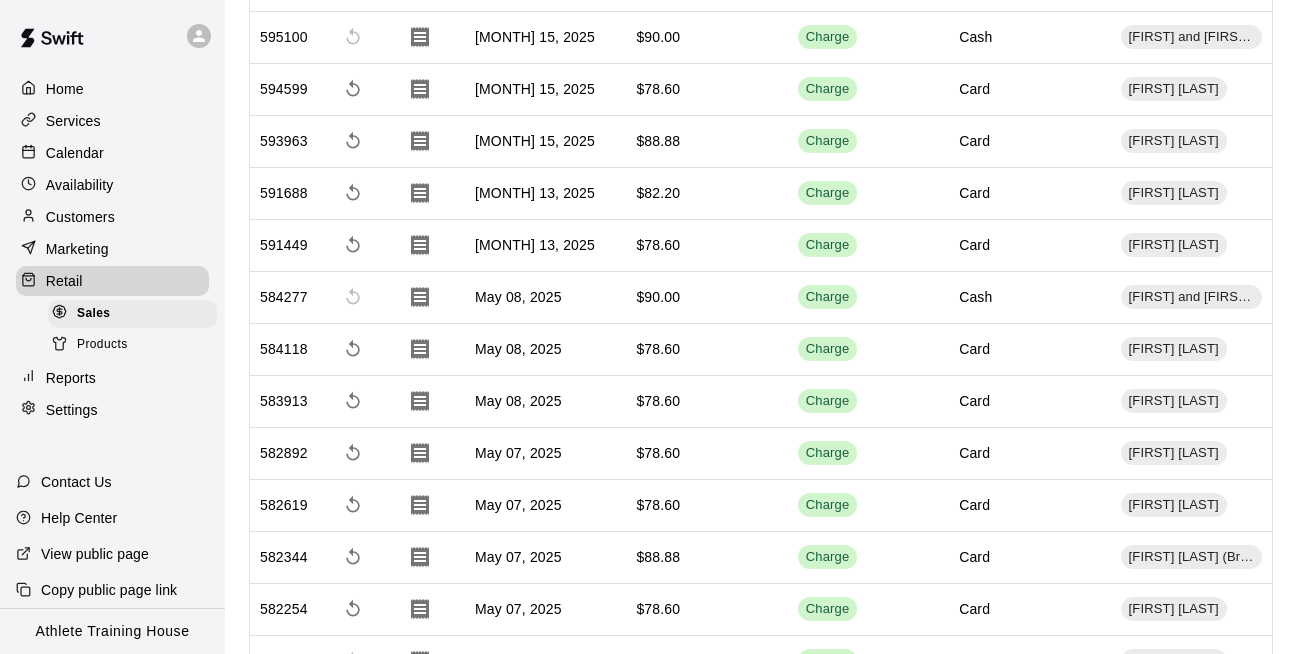 scroll, scrollTop: 4881, scrollLeft: 0, axis: vertical 